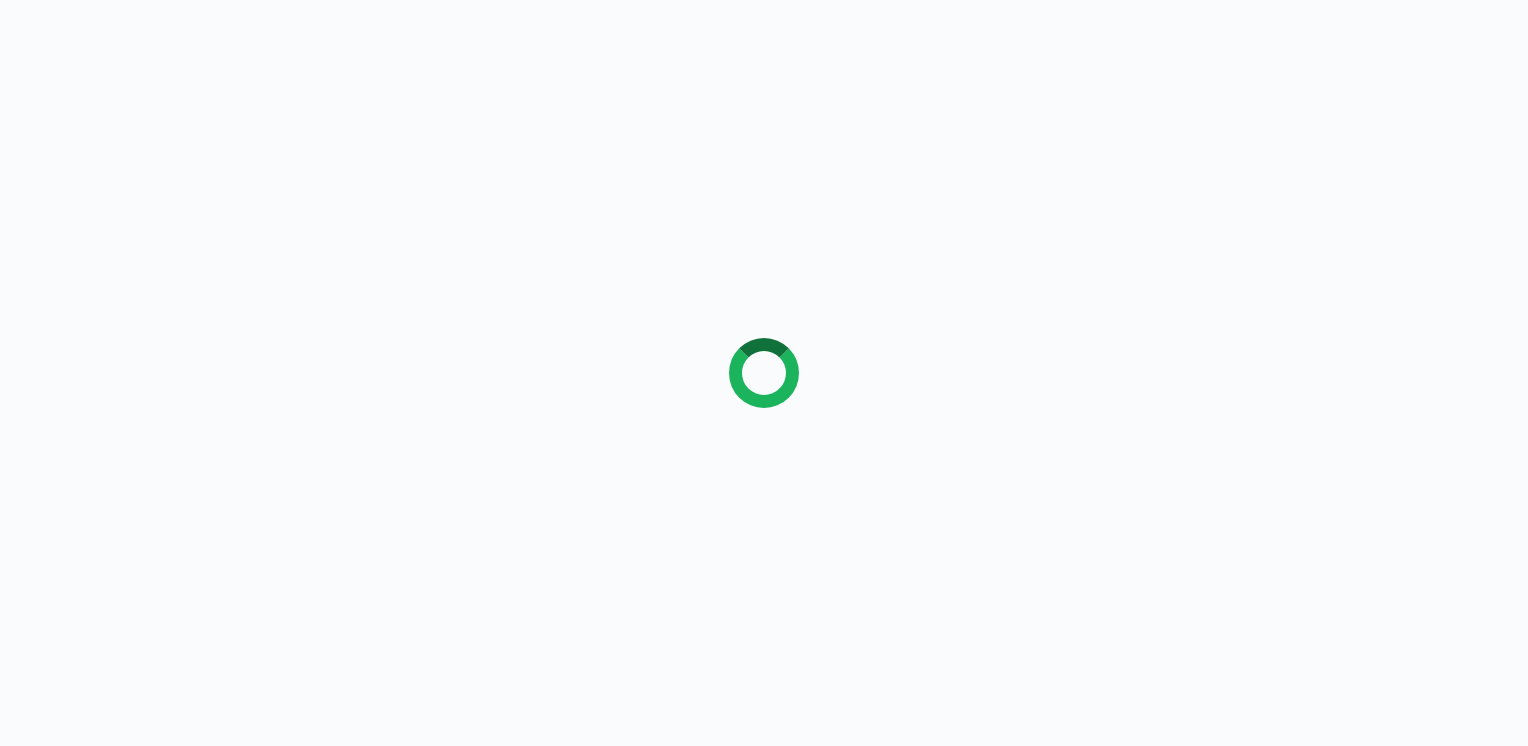 scroll, scrollTop: 0, scrollLeft: 0, axis: both 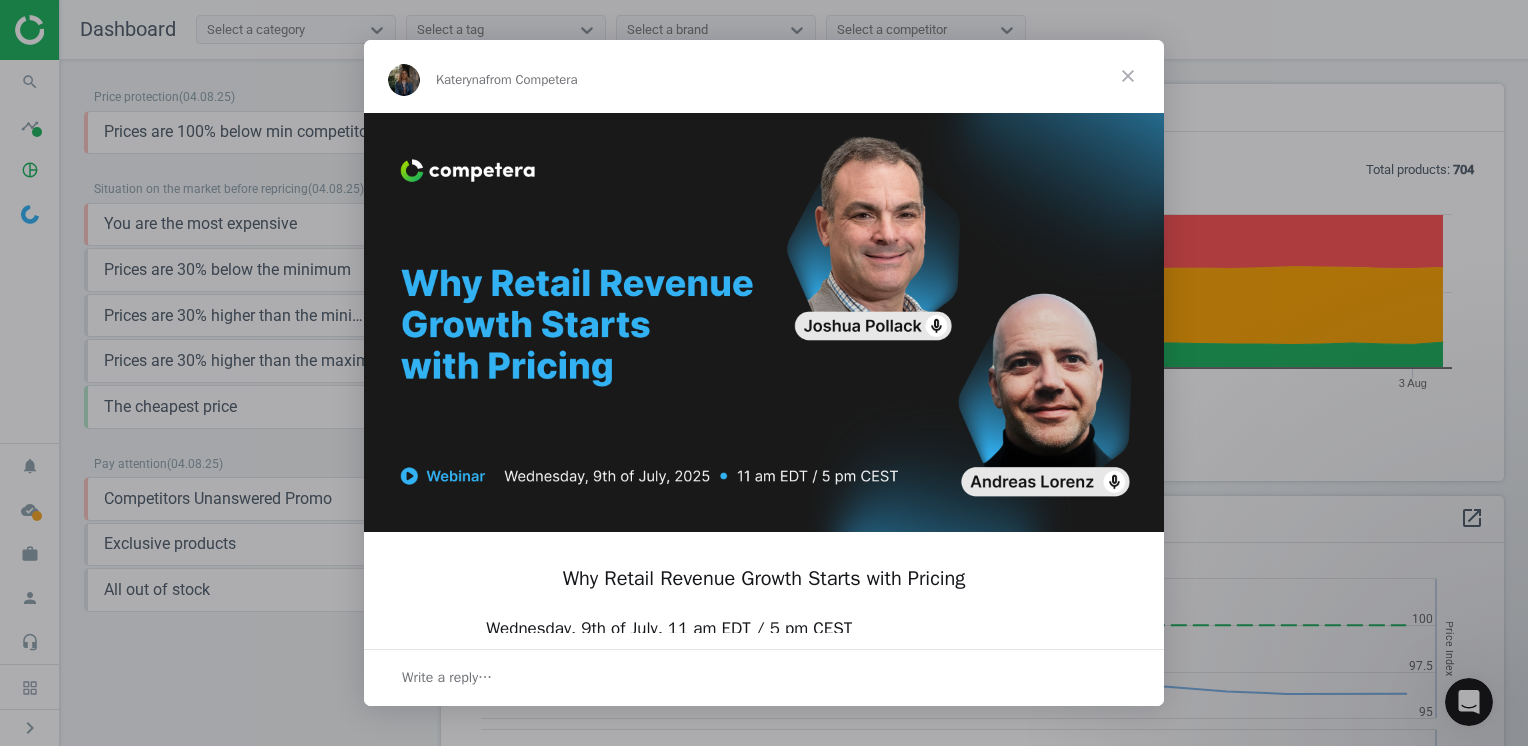 click at bounding box center (1128, 76) 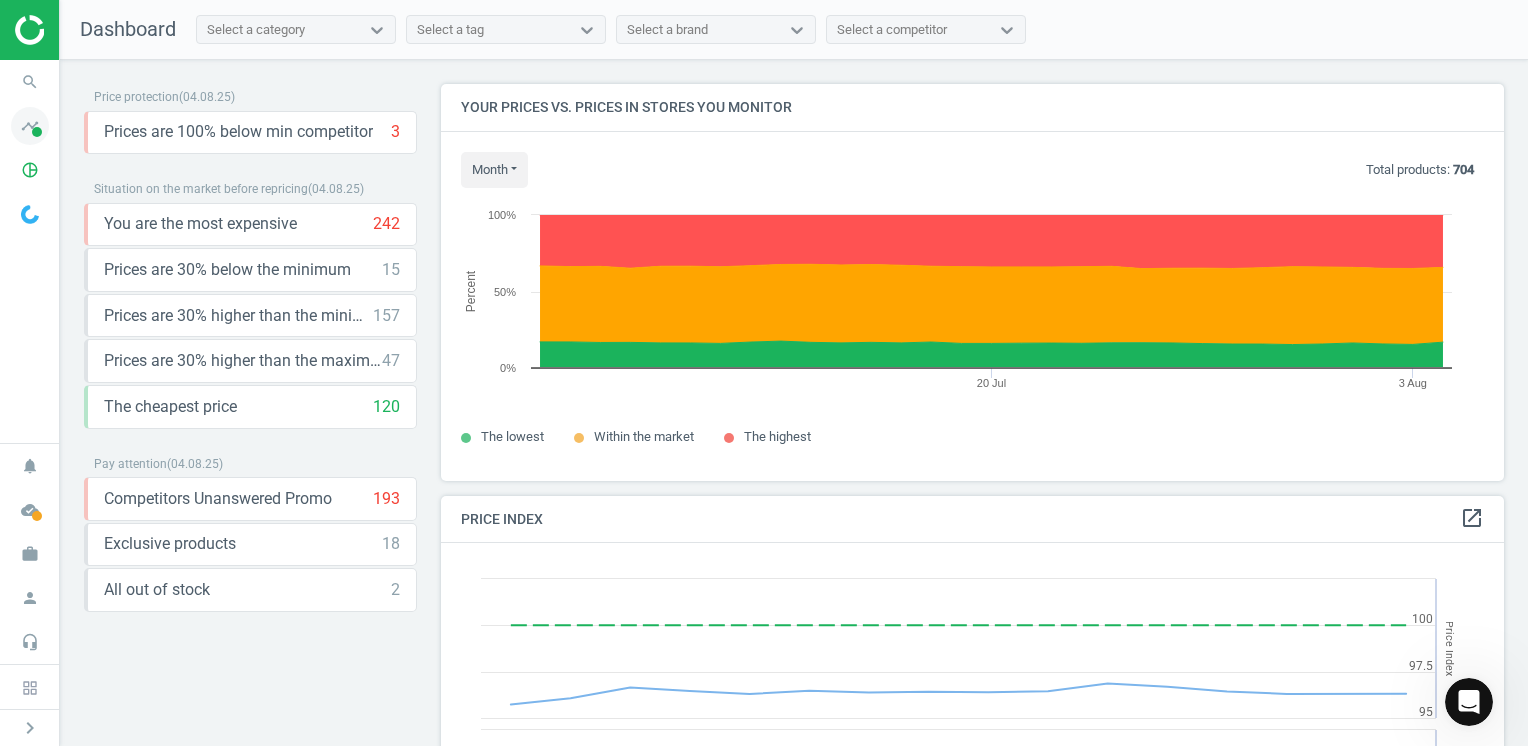 click on "timeline" at bounding box center (30, 126) 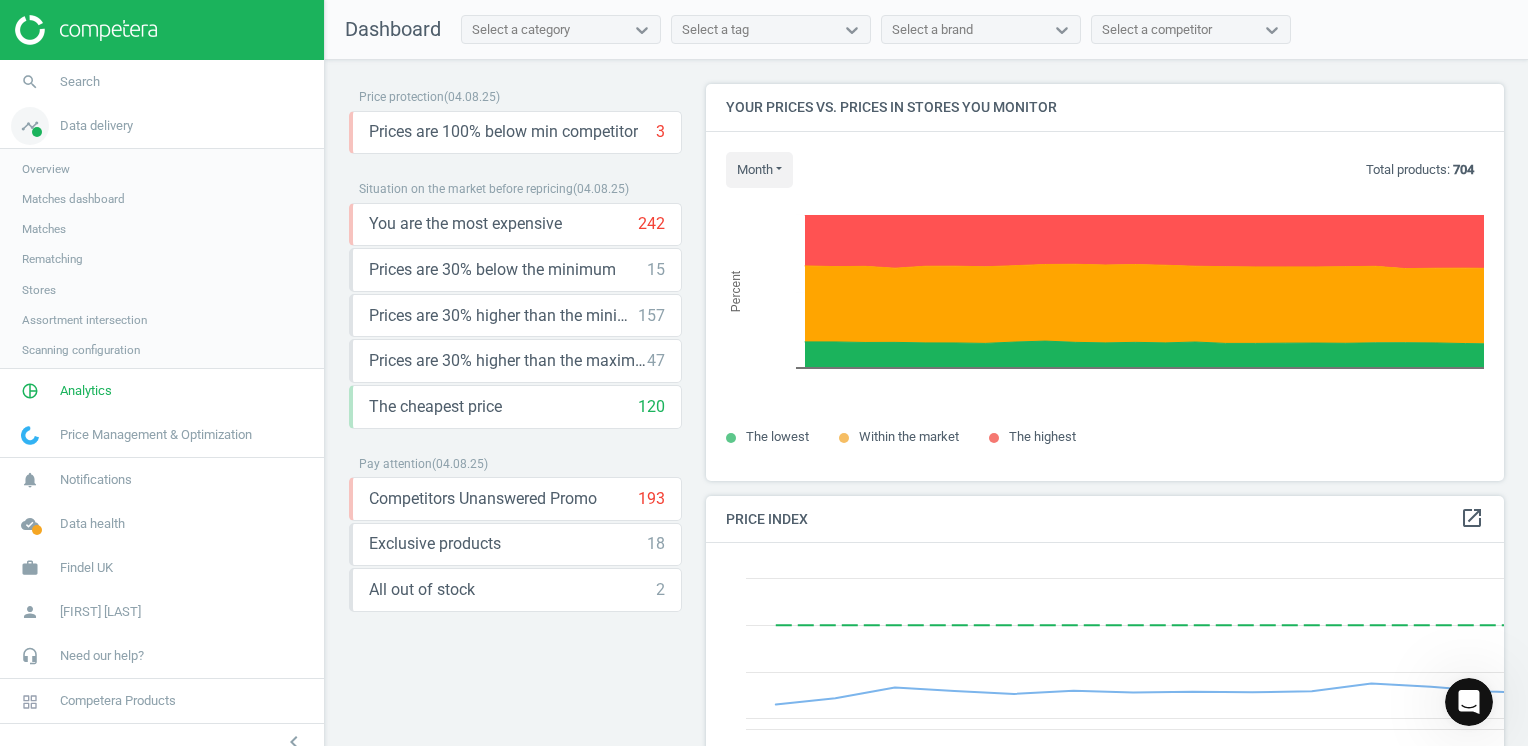 scroll, scrollTop: 427, scrollLeft: 856, axis: both 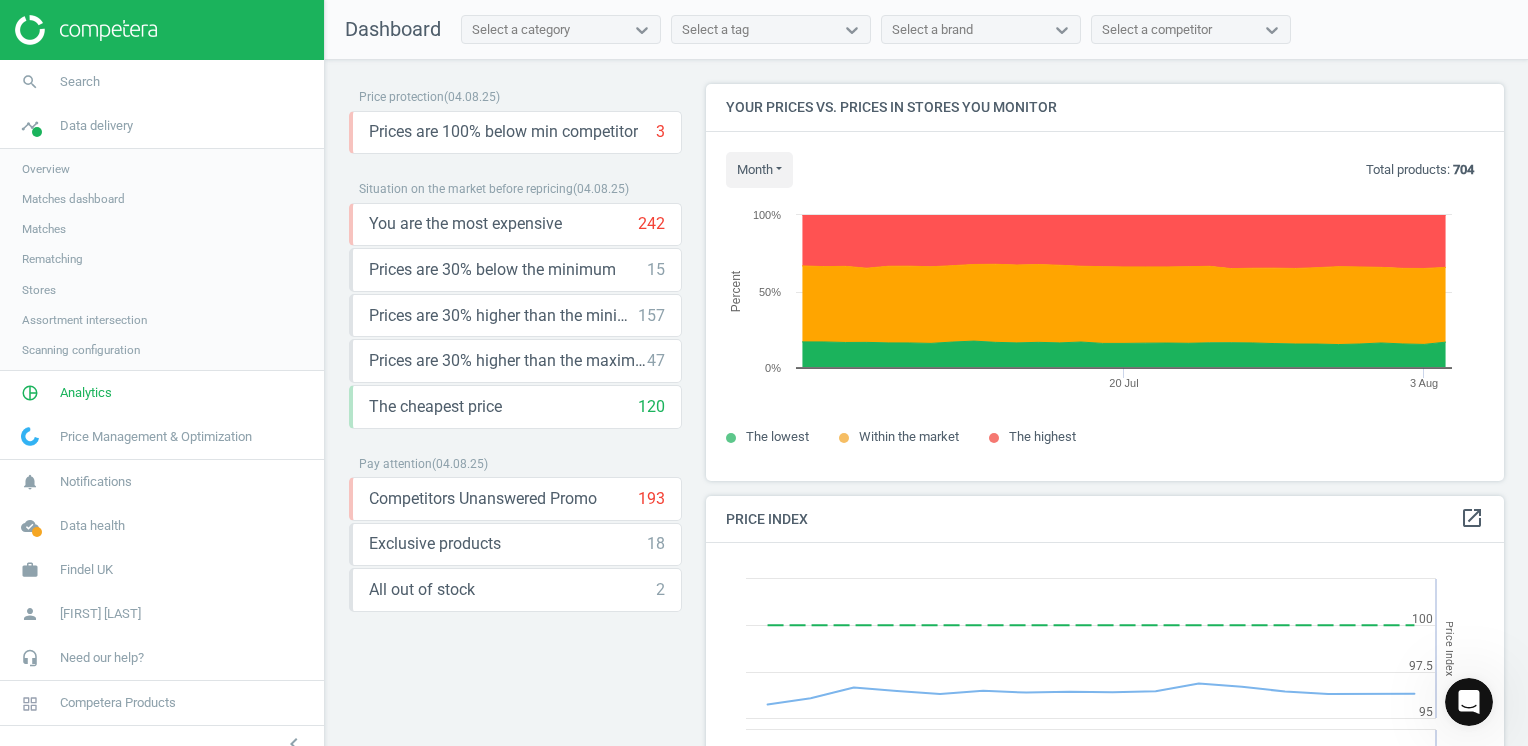 click on "Overview" at bounding box center [46, 169] 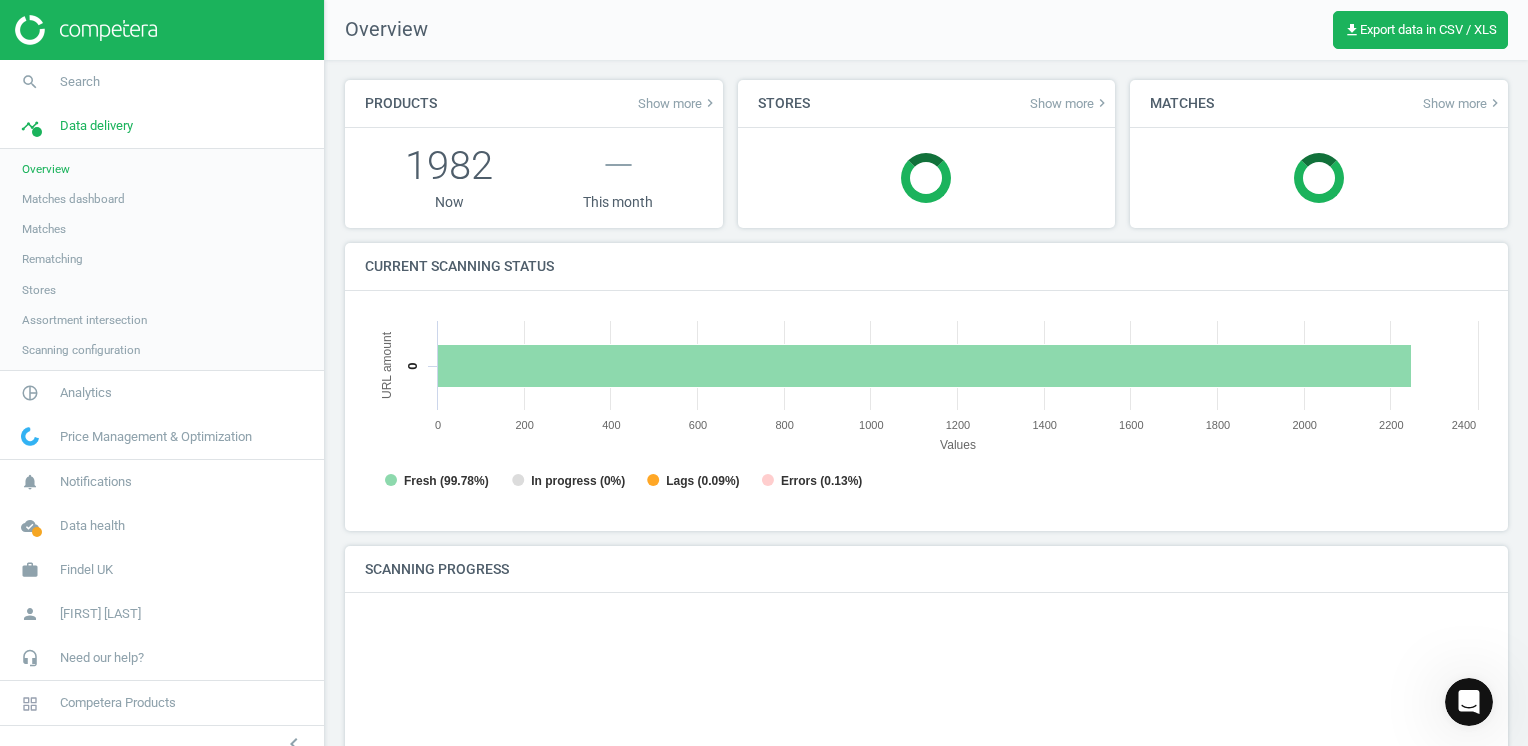 scroll, scrollTop: 9, scrollLeft: 9, axis: both 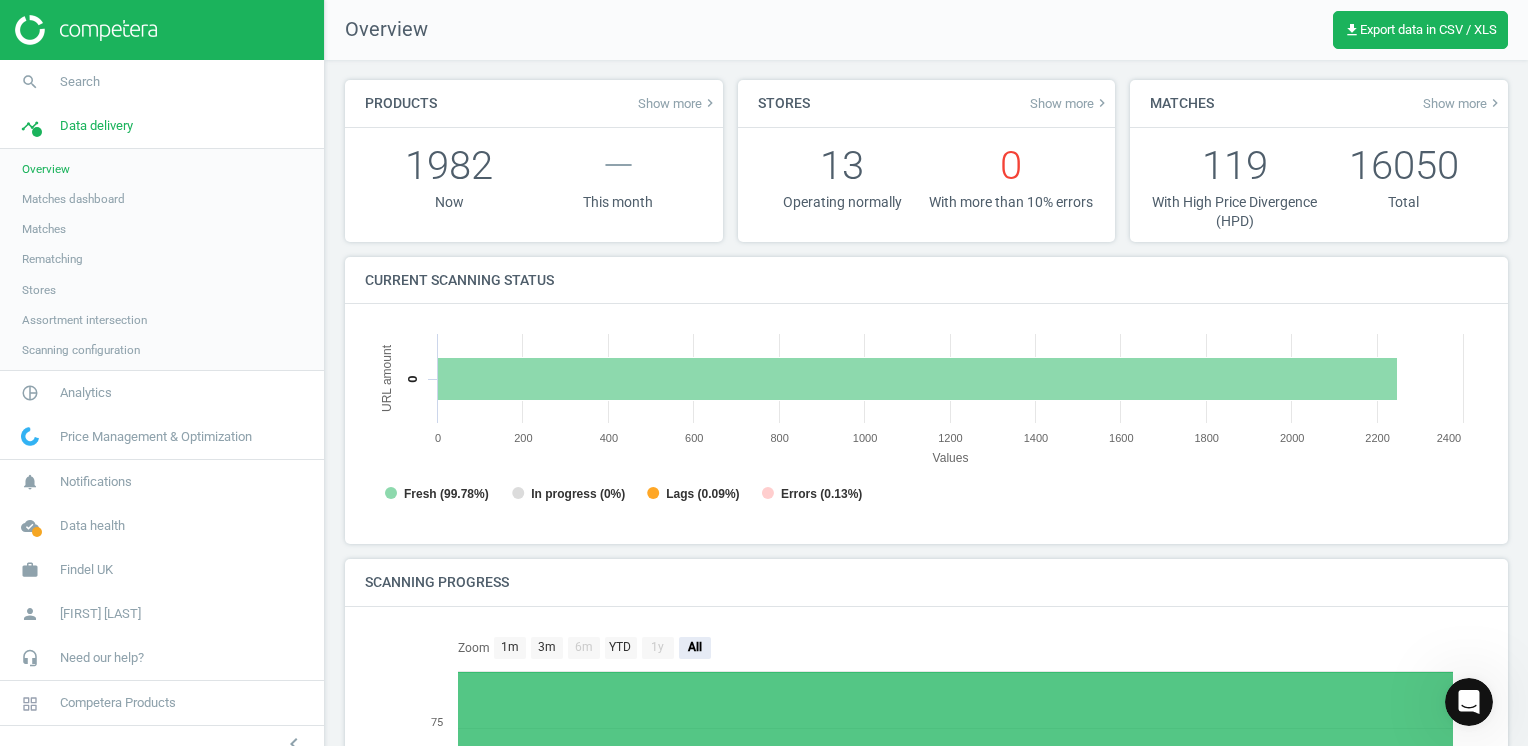 click on "Matches" at bounding box center (44, 229) 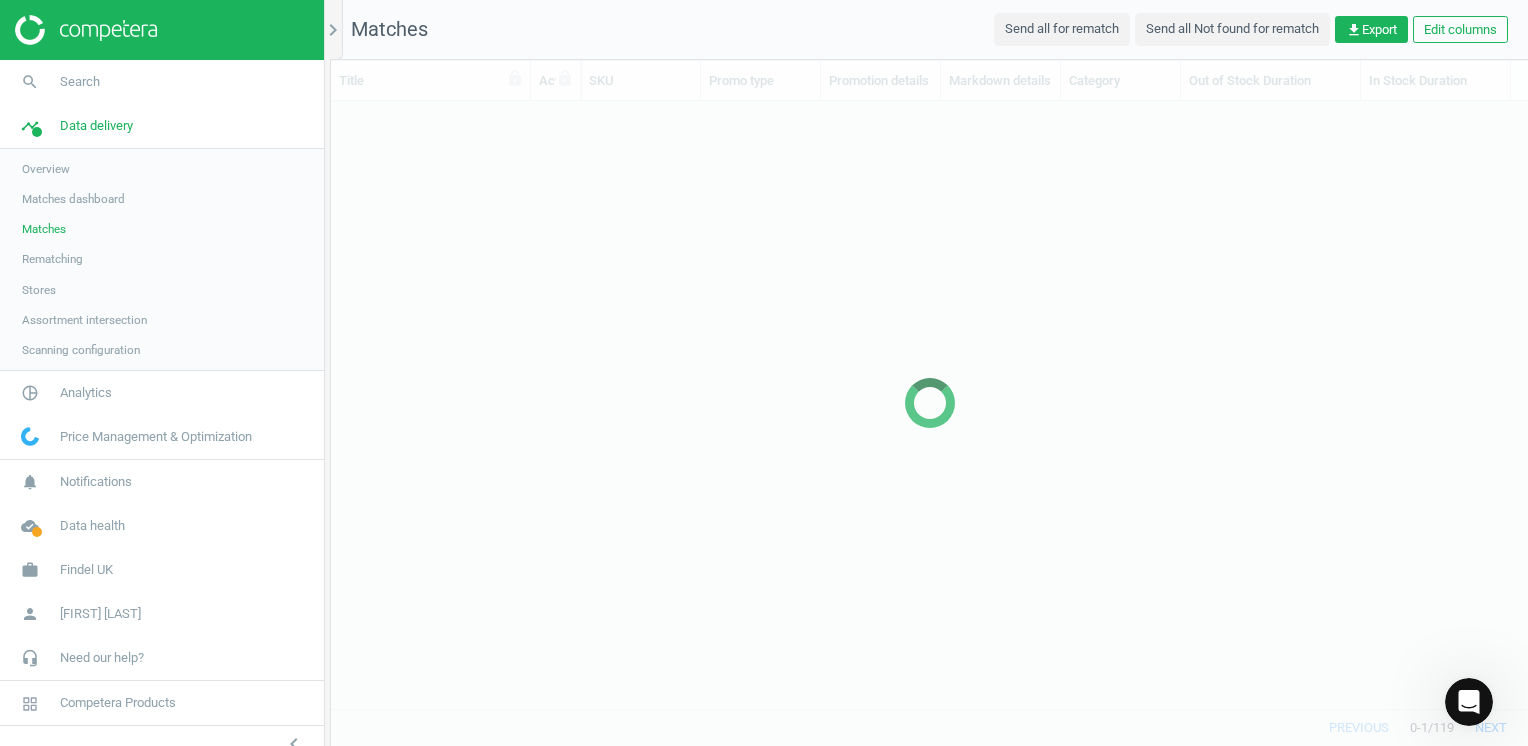 scroll, scrollTop: 16, scrollLeft: 16, axis: both 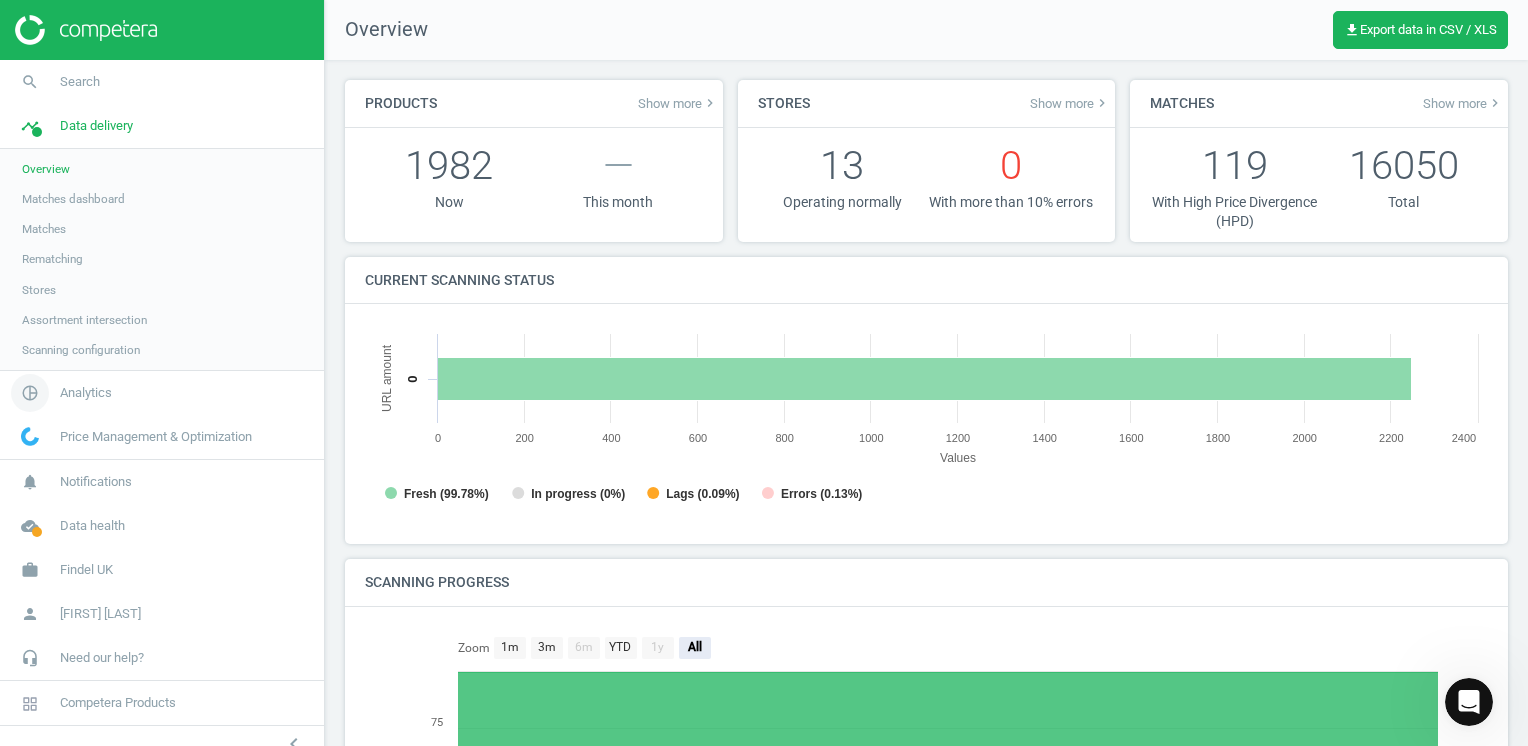 click on "Analytics" at bounding box center (86, 393) 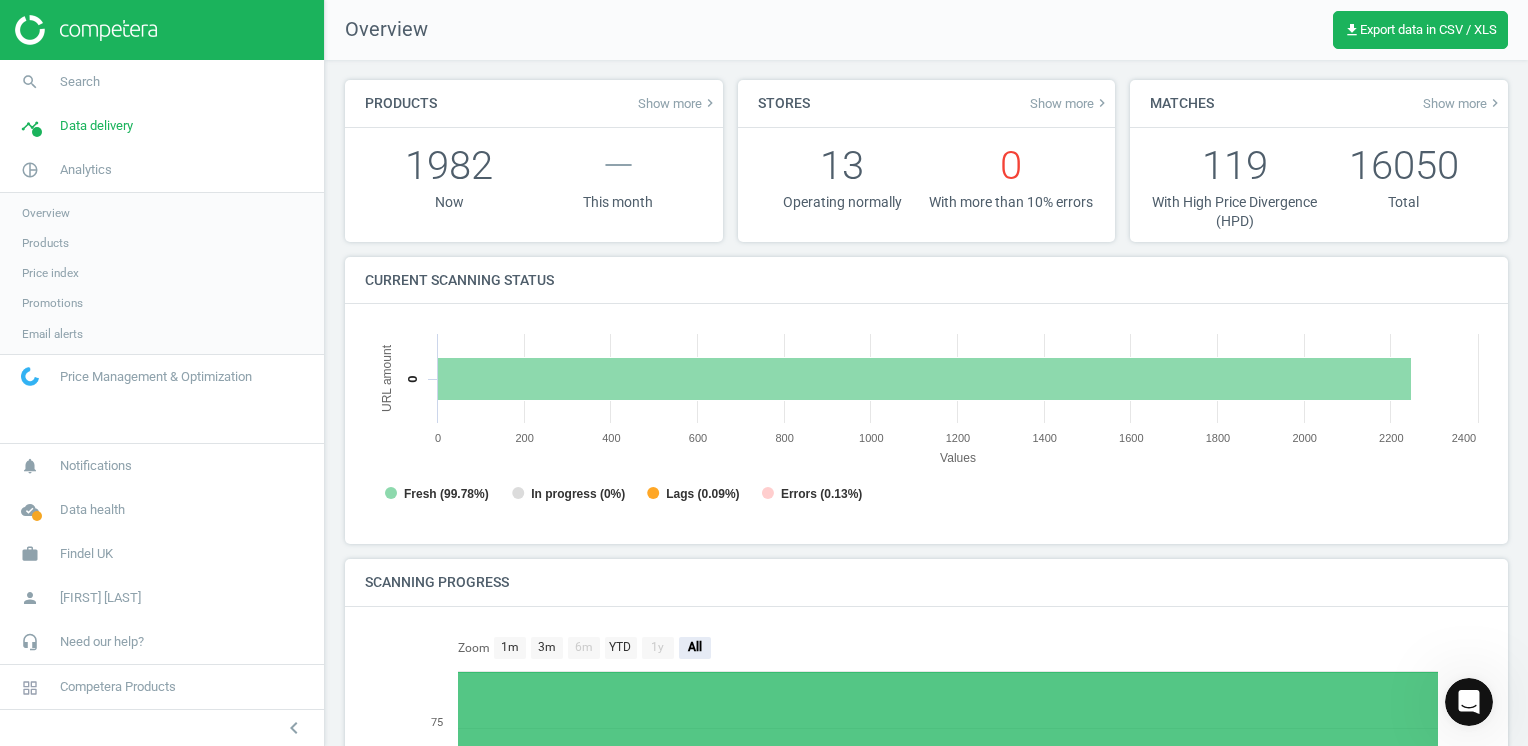 click on "Products" at bounding box center [45, 243] 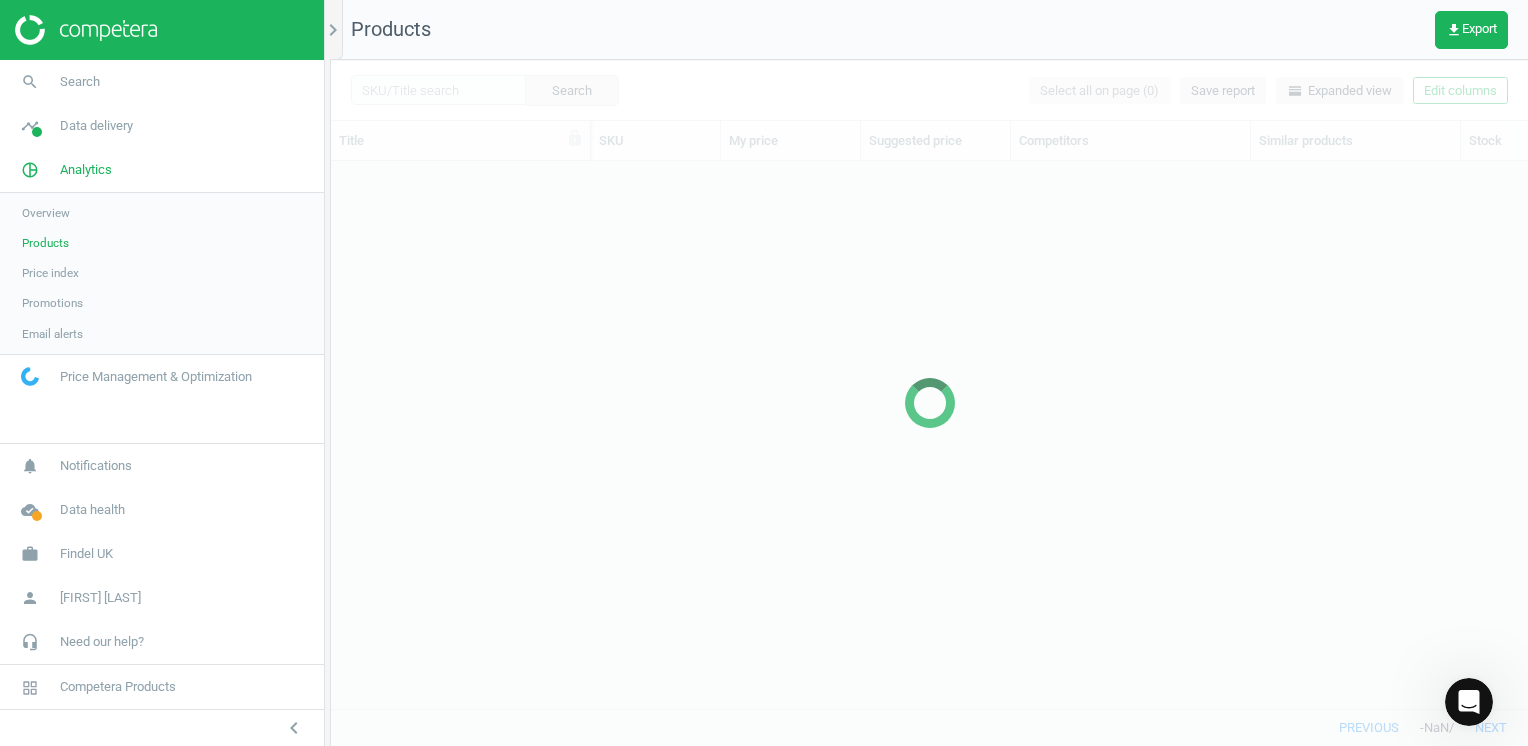 scroll, scrollTop: 16, scrollLeft: 16, axis: both 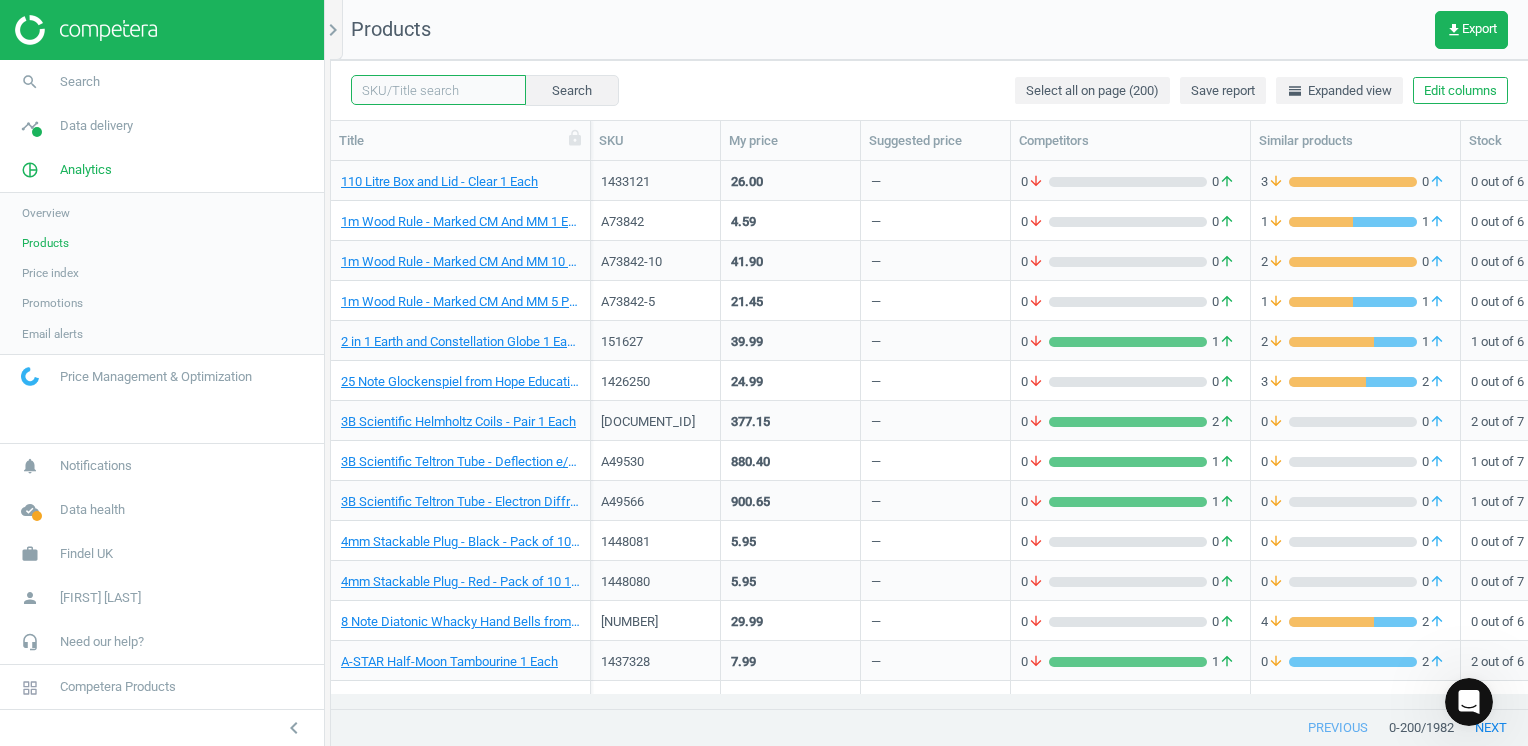 click at bounding box center (438, 90) 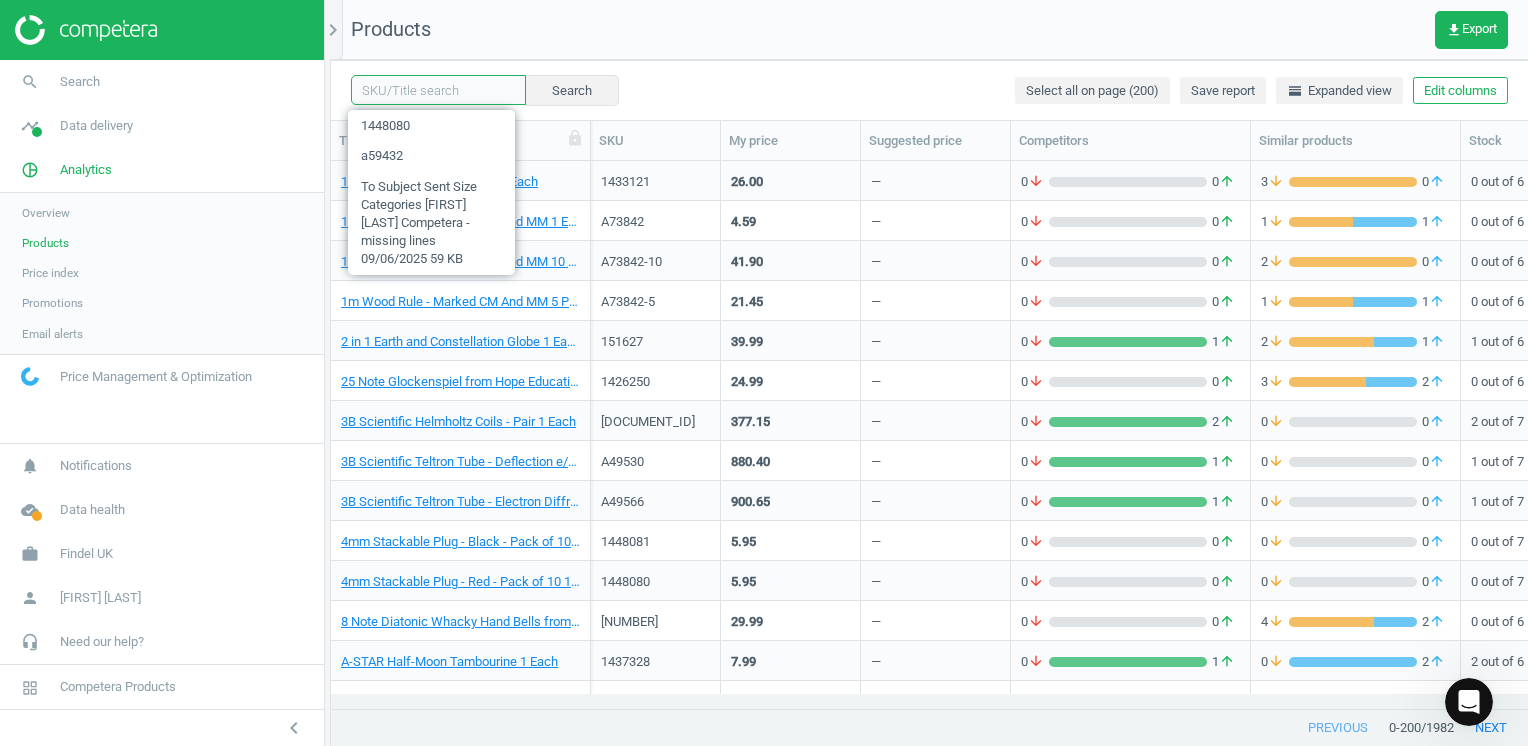 click at bounding box center [438, 90] 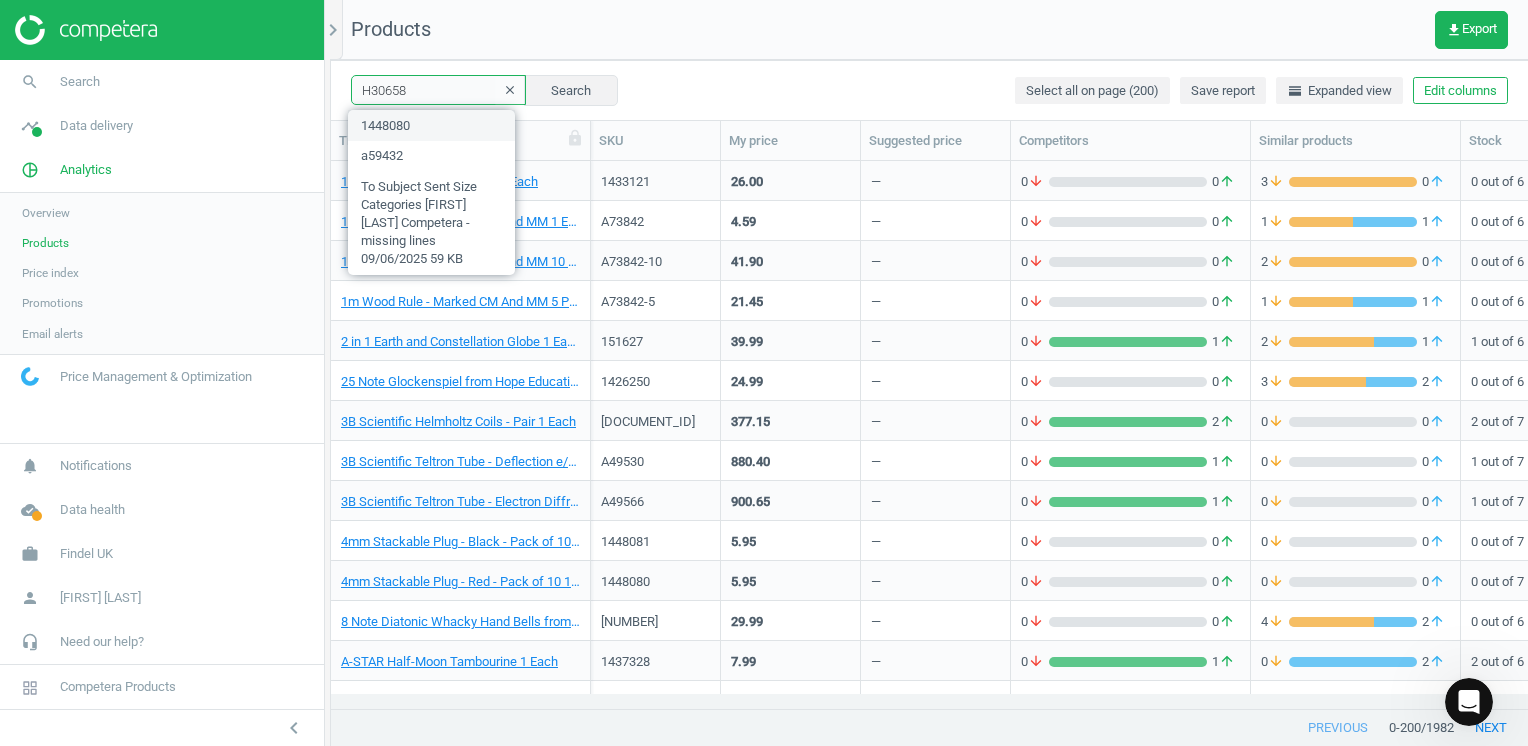 type on "H30658" 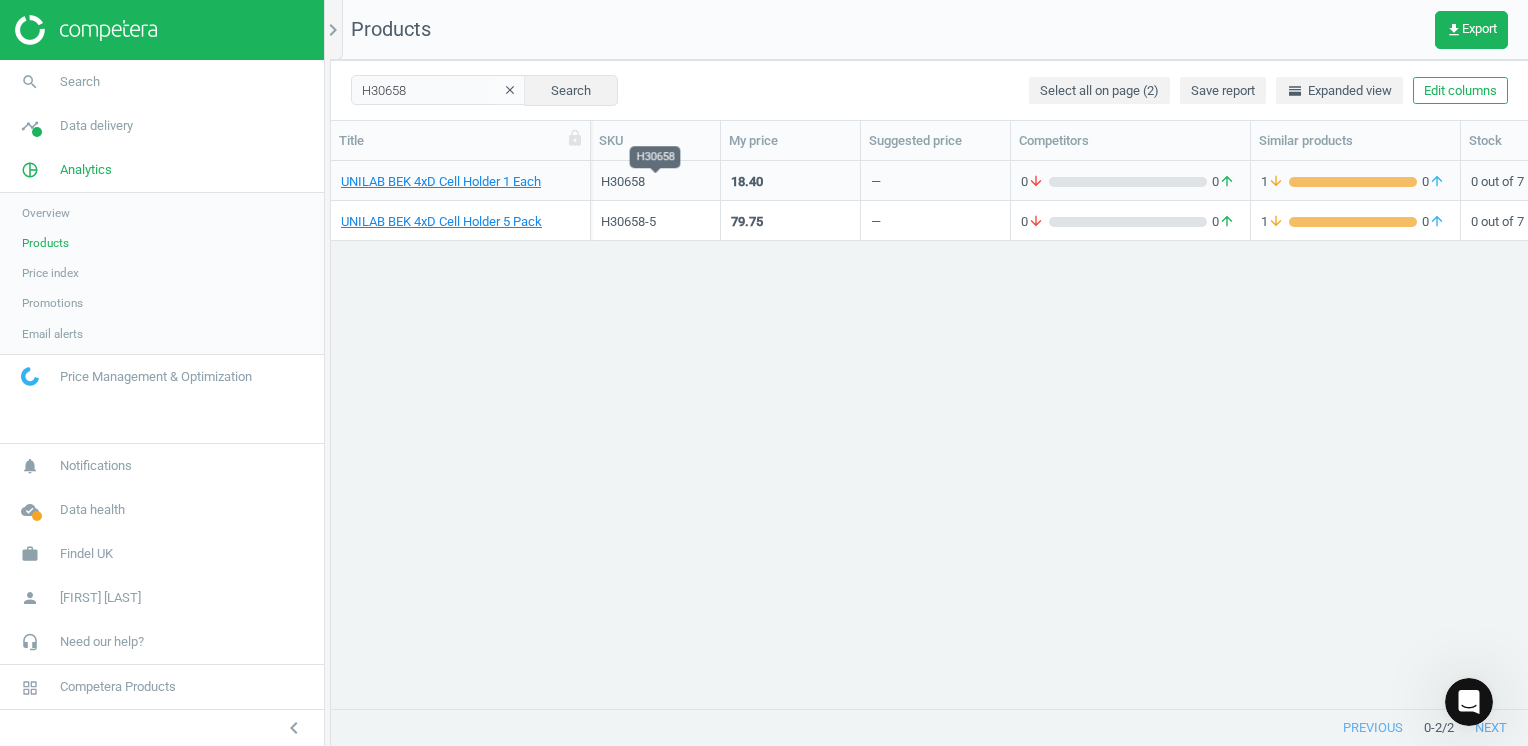 click on "H30658" at bounding box center [655, 182] 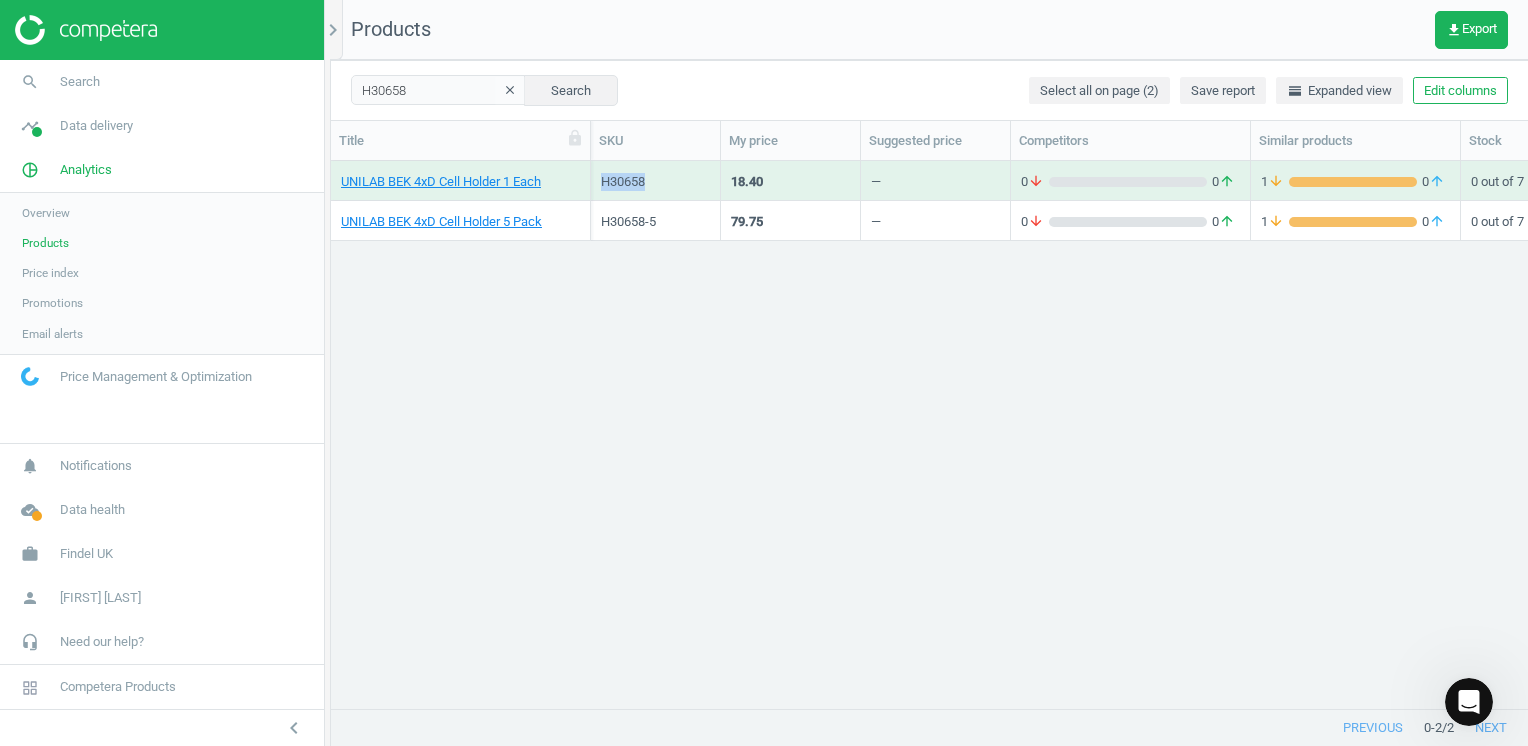 click on "H30658" at bounding box center [655, 182] 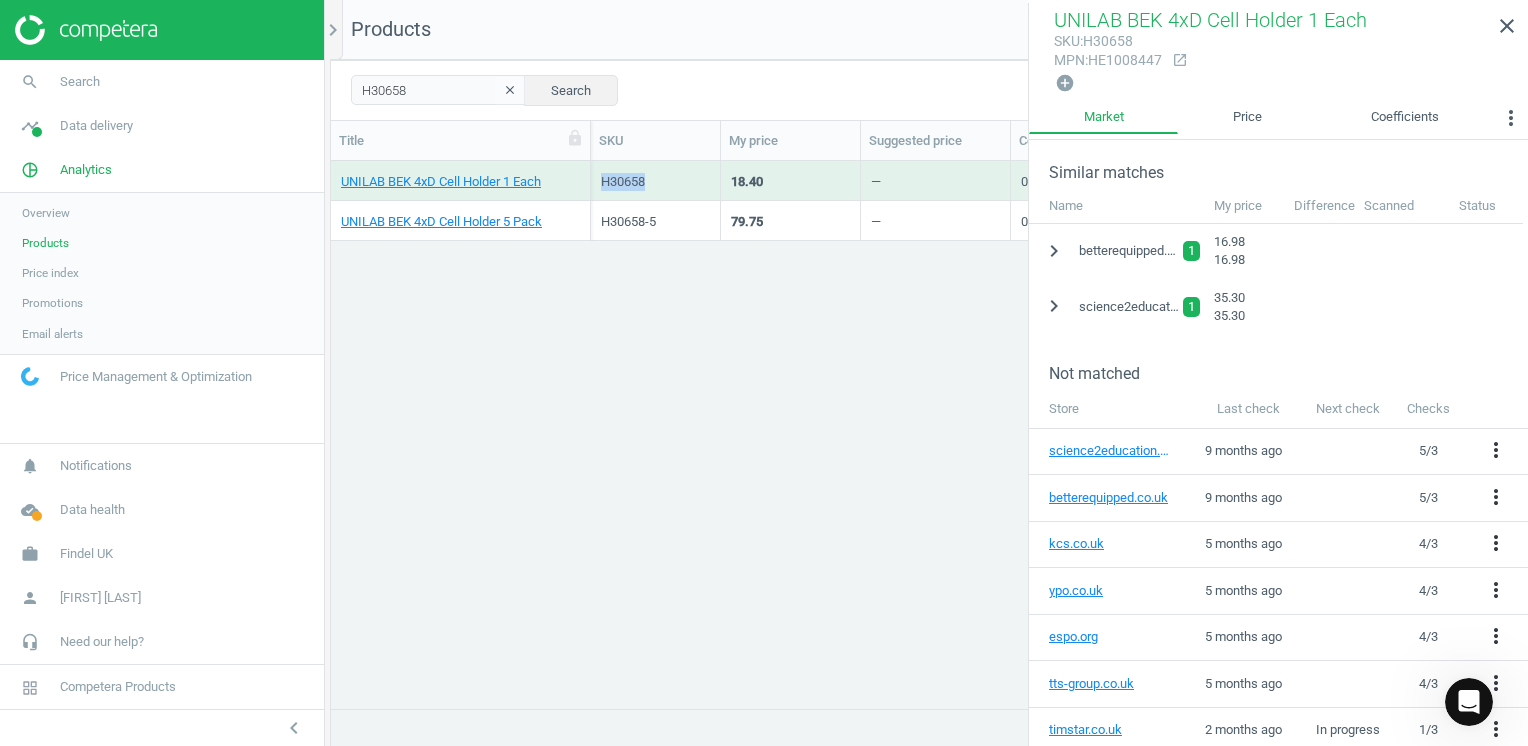 scroll, scrollTop: 431, scrollLeft: 0, axis: vertical 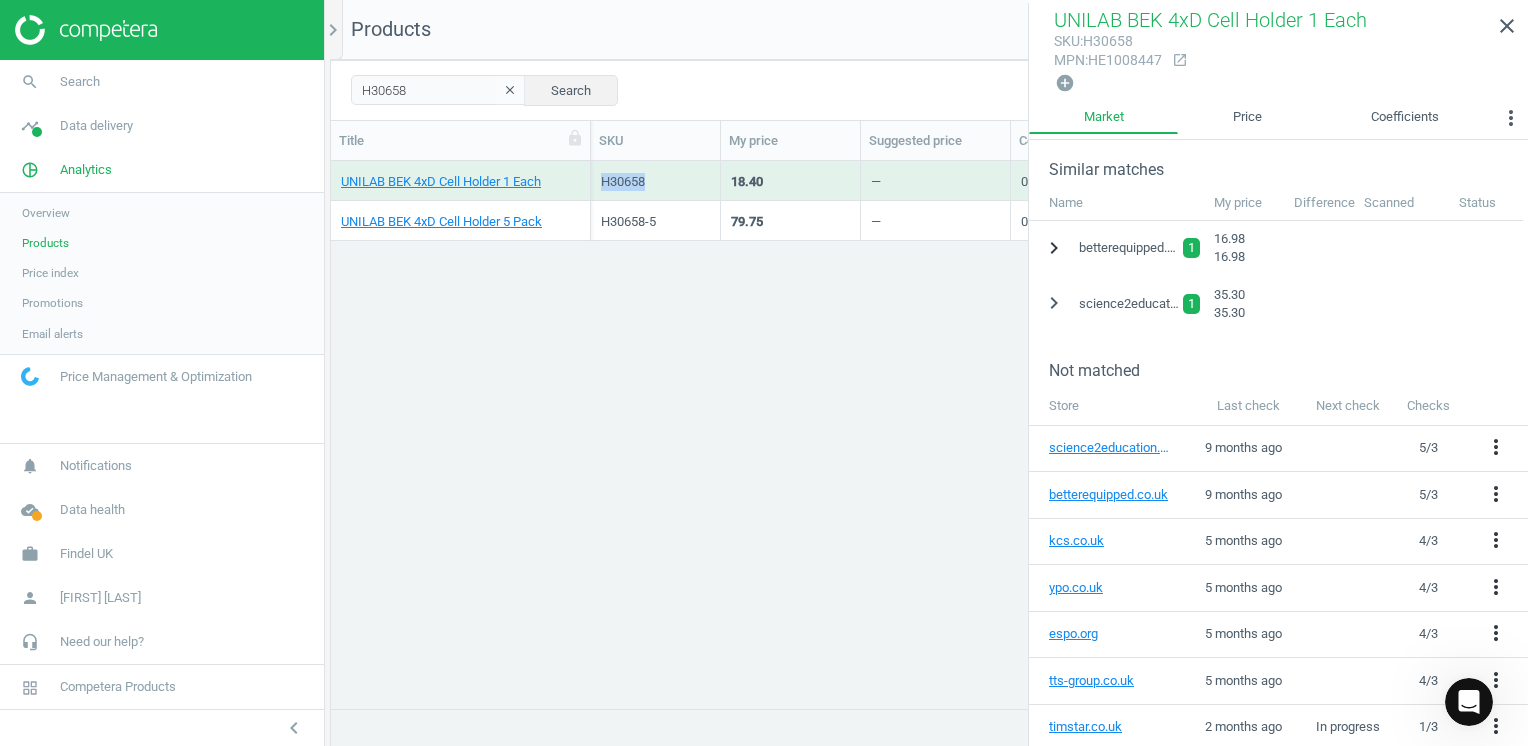 click on "chevron_right" at bounding box center (1054, 248) 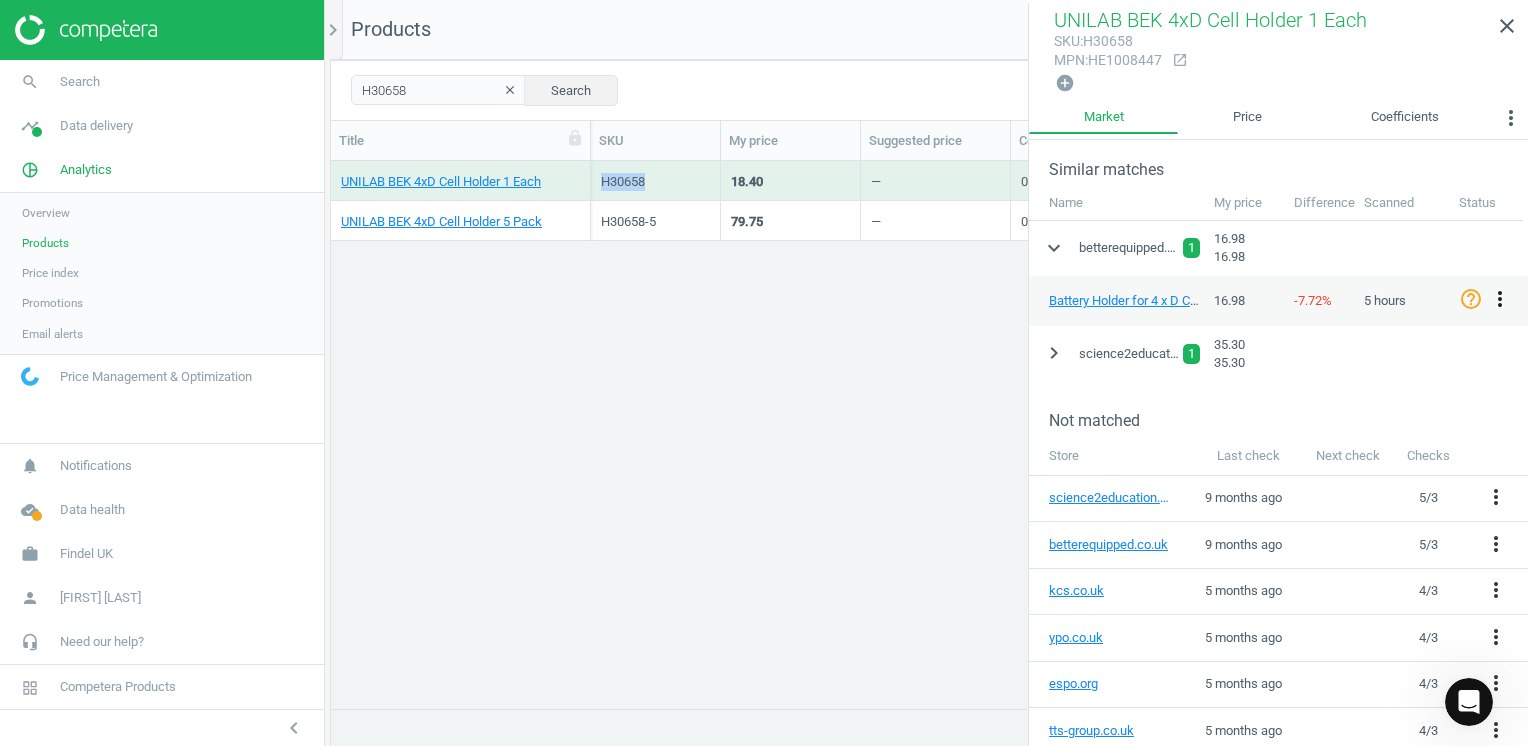 click on "more_vert" at bounding box center [1500, 299] 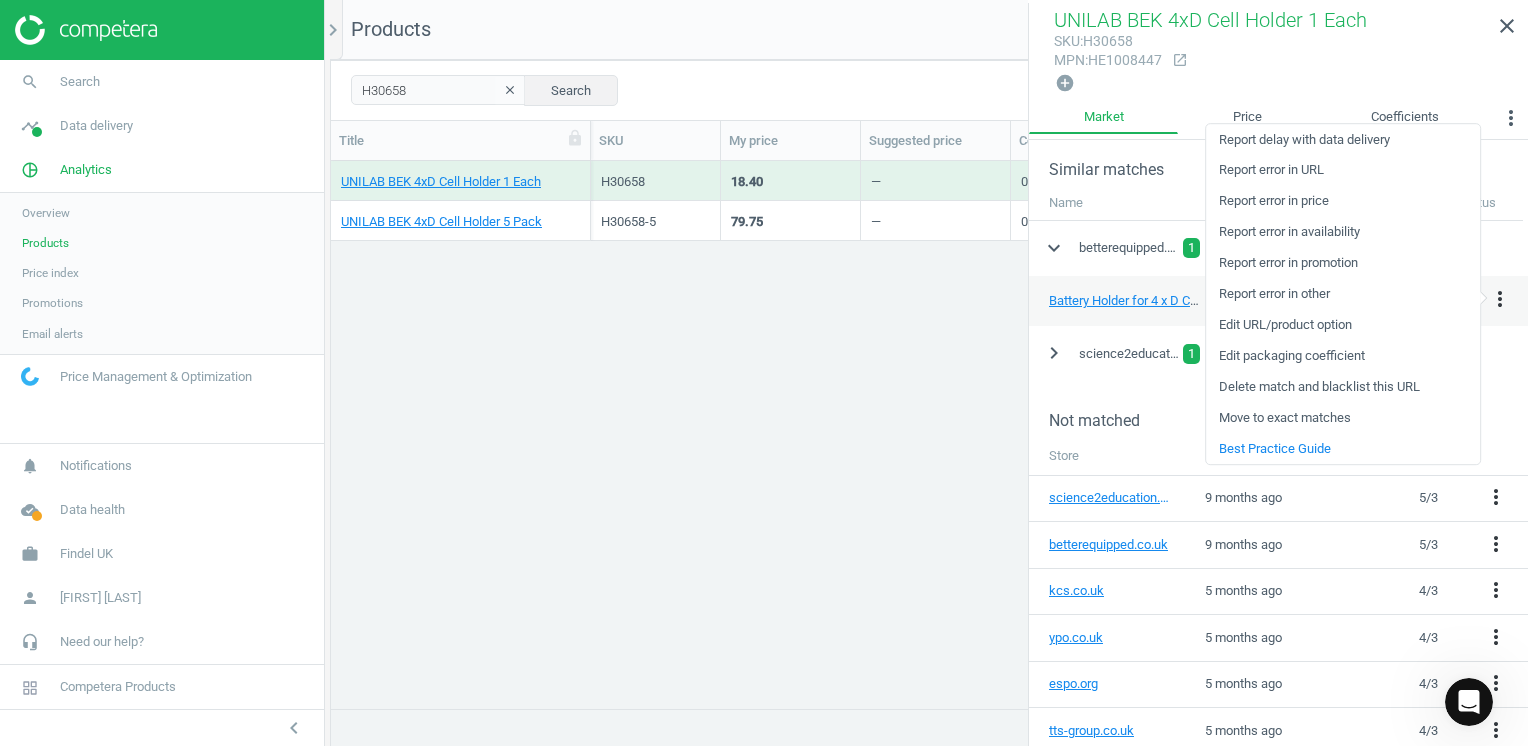 click on "UNILAB BEK 4xD Cell Holder 1 Each H30658 18.40 — 0 arrow_downward 0 arrow_upward 1 arrow_downward 0 arrow_upward 0 out of 7 0 on the market Own Brand 18.4 1 Each .20 — — — — — — — — — — — — — — — — — — — — — — — — — — — — — — — — — — — — — — — — — — — — — — — — — — — — — — — — — — — — — — — — — — — — — — — — — — — — — — — — — — UNILAB BEK 4xD Cell Holder 5 Pack H30658-5 79.75 — 0 arrow_downward 0 arrow_upward 1 arrow_downward 0 arrow_upward 0 out of 7 0 on the market Own Brand 15.95 5 Pack .20 — — — — — — — — — — — — — — — — — — — — — — — — — — — — — — — — — — — — — — — — — — — — — — — — — — — — — — — — — — — — — — — — — — — — — — — — — — — — — — — — — —" at bounding box center (929, 427) 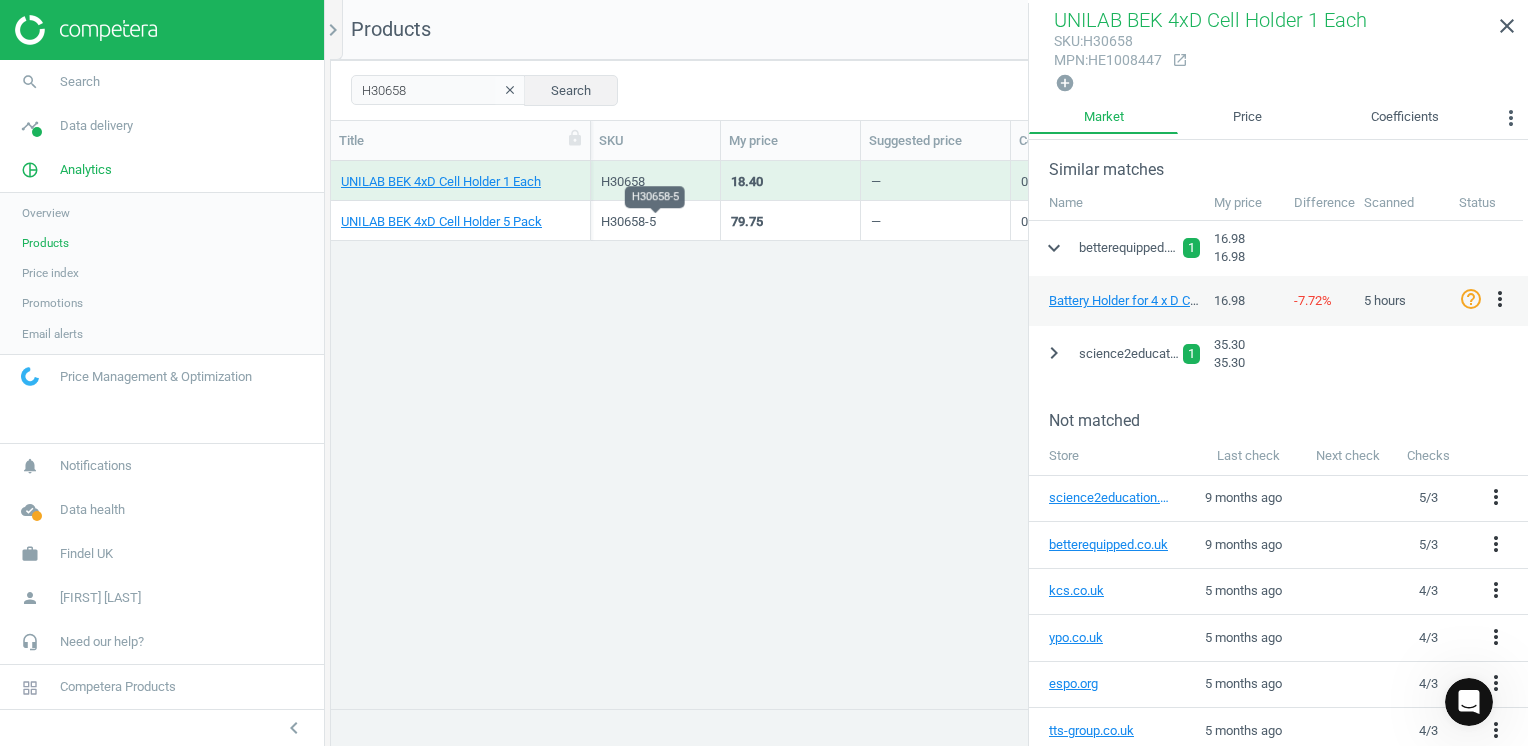 click on "H30658-5" at bounding box center [655, 222] 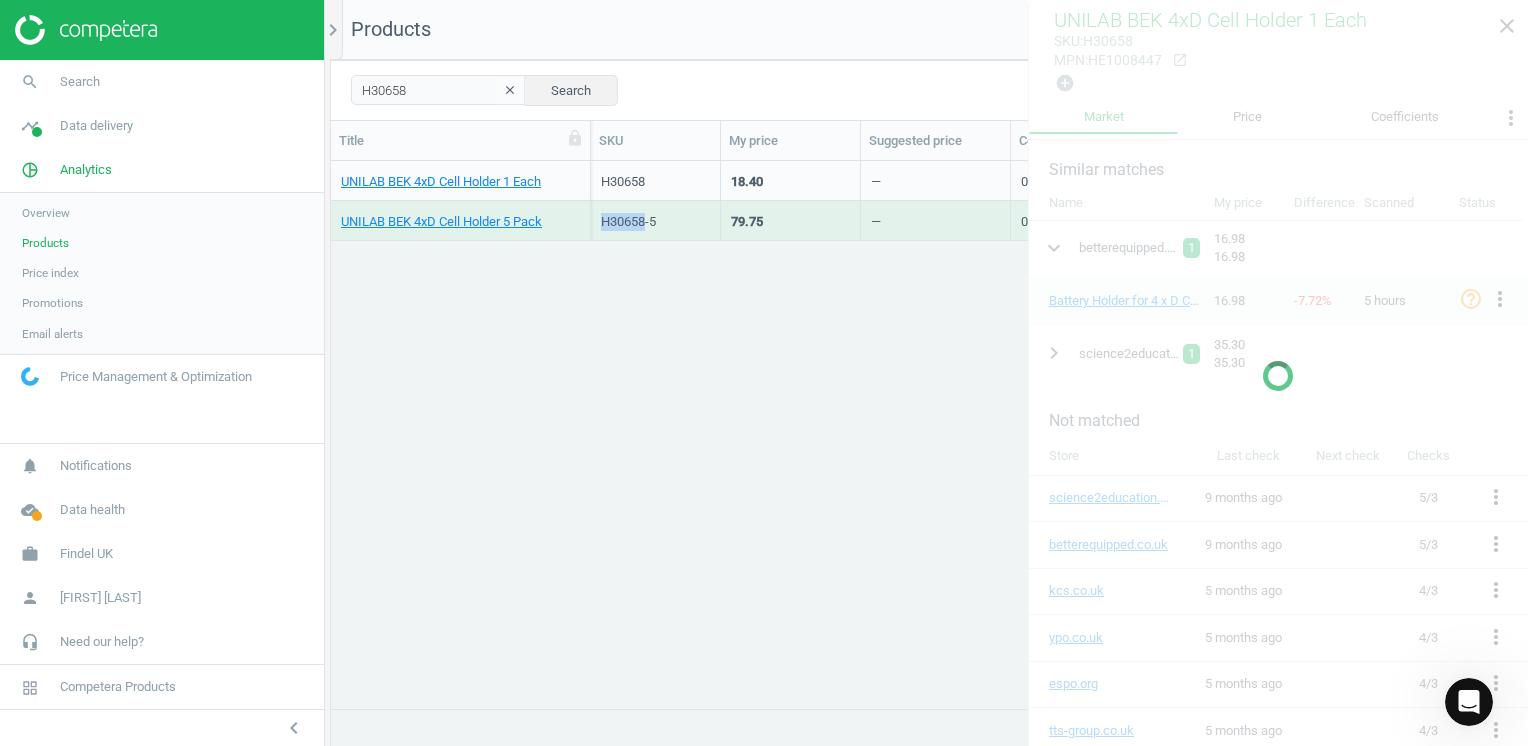 click on "H30658-5" at bounding box center [655, 222] 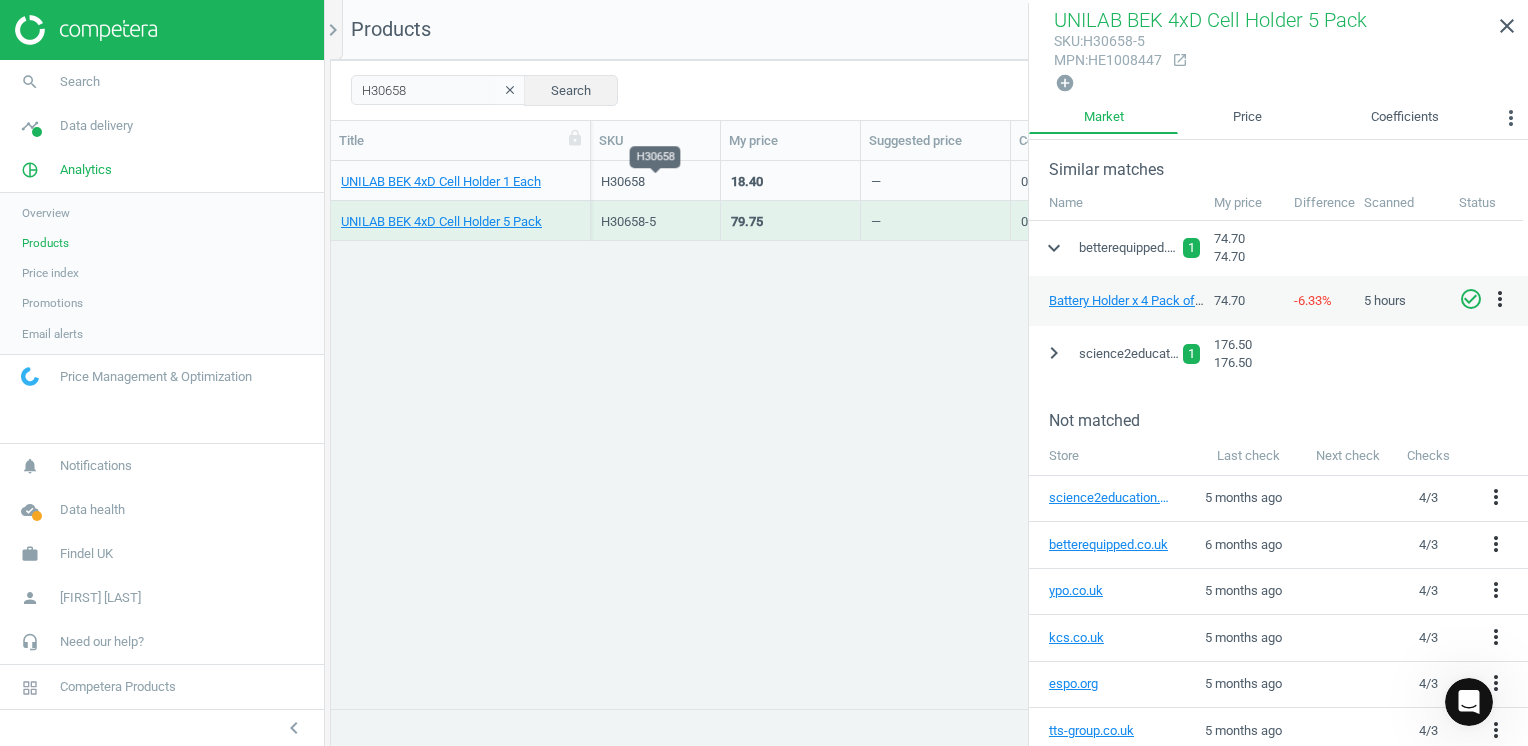 drag, startPoint x: 631, startPoint y: 222, endPoint x: 623, endPoint y: 181, distance: 41.773197 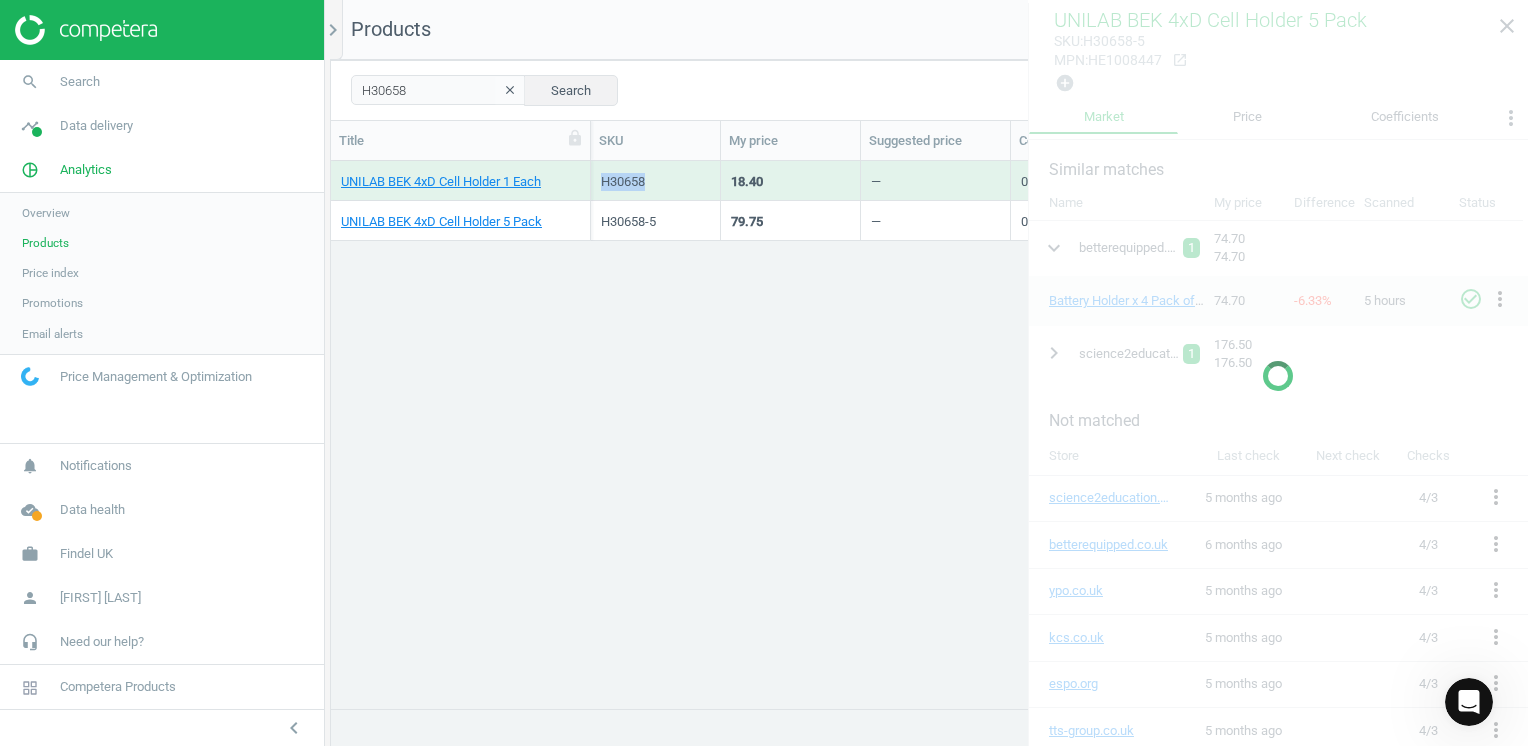 click on "H30658" at bounding box center [655, 182] 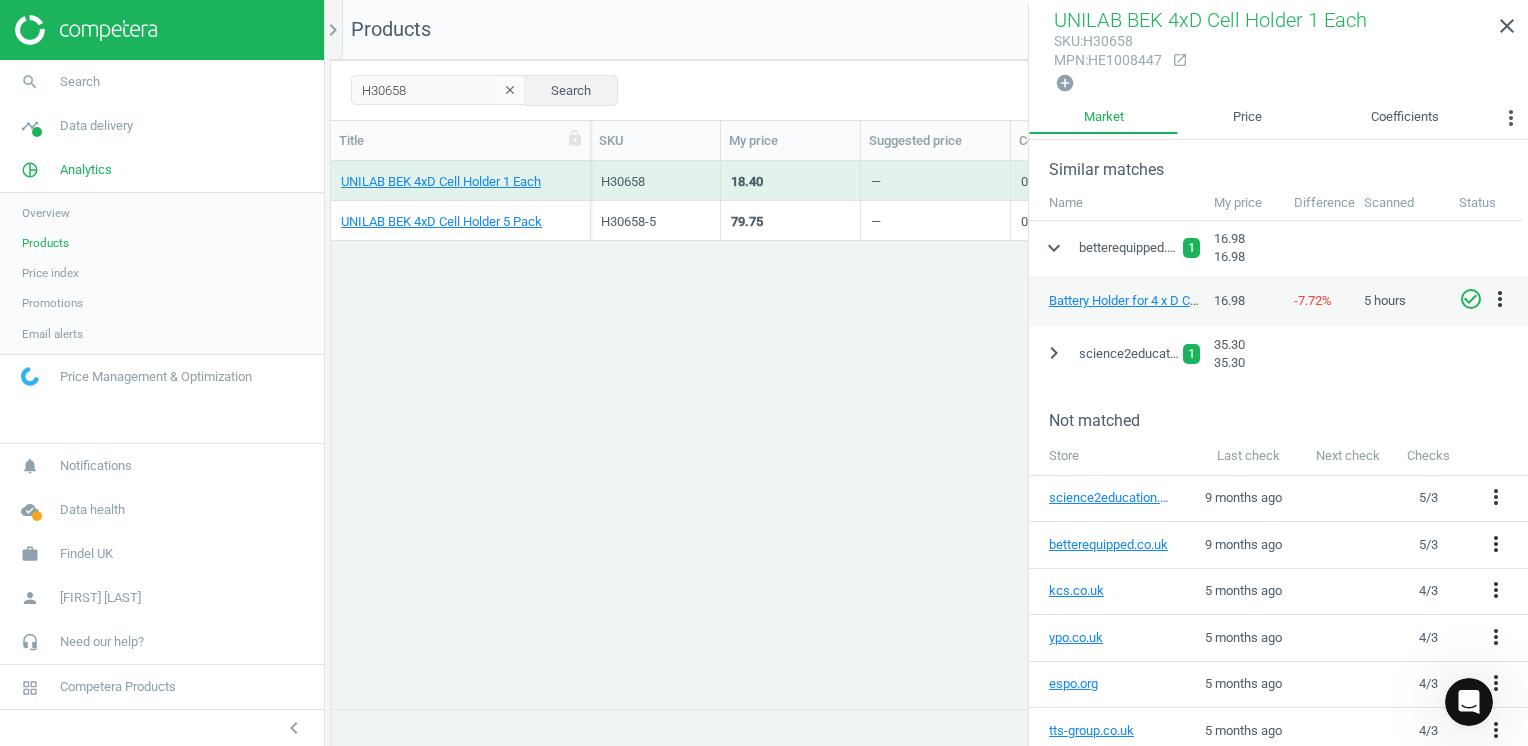 click on "check_circle_outline" at bounding box center [1471, 299] 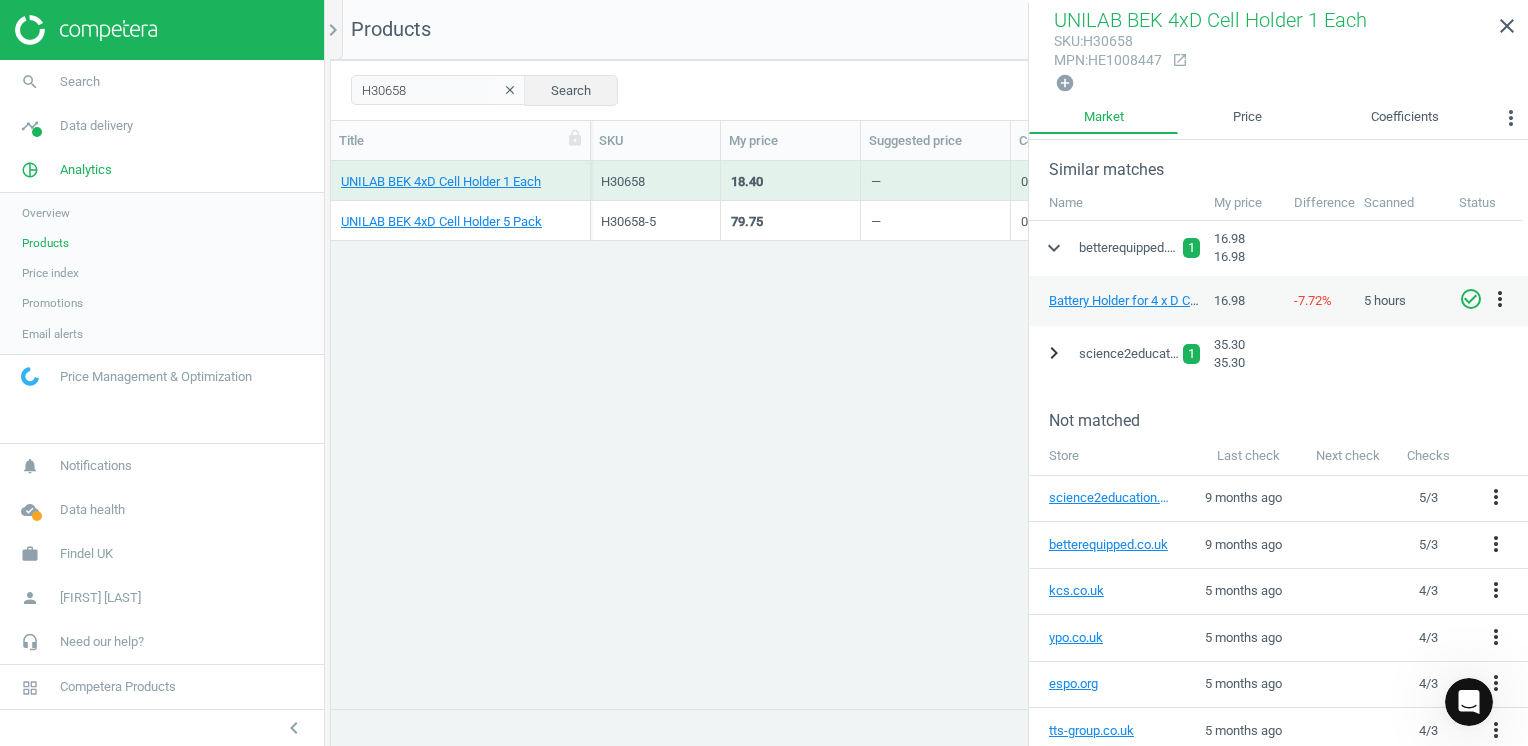 click on "chevron_right" at bounding box center [1054, 353] 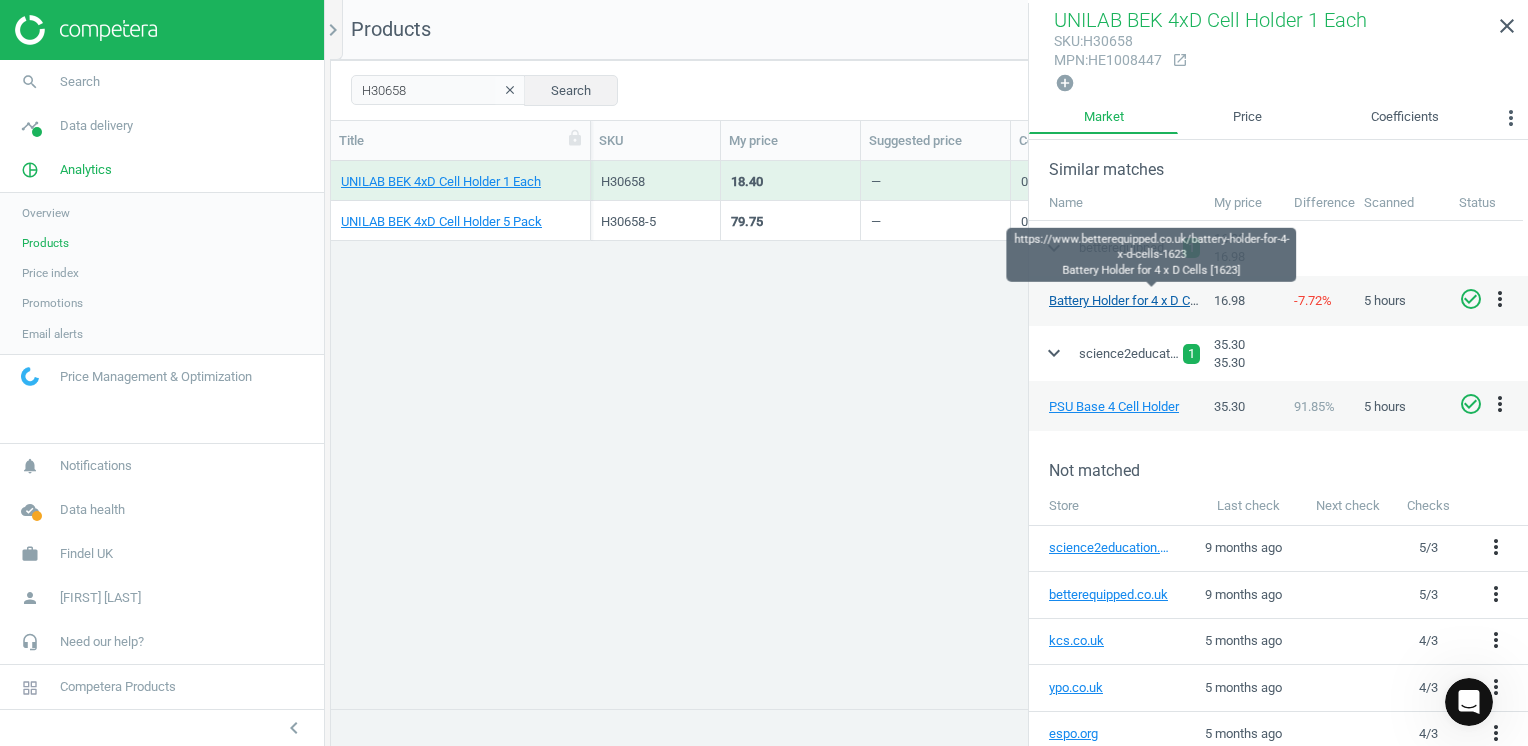 click on "Battery Holder for 4 x D Cells [1623]" at bounding box center (1148, 300) 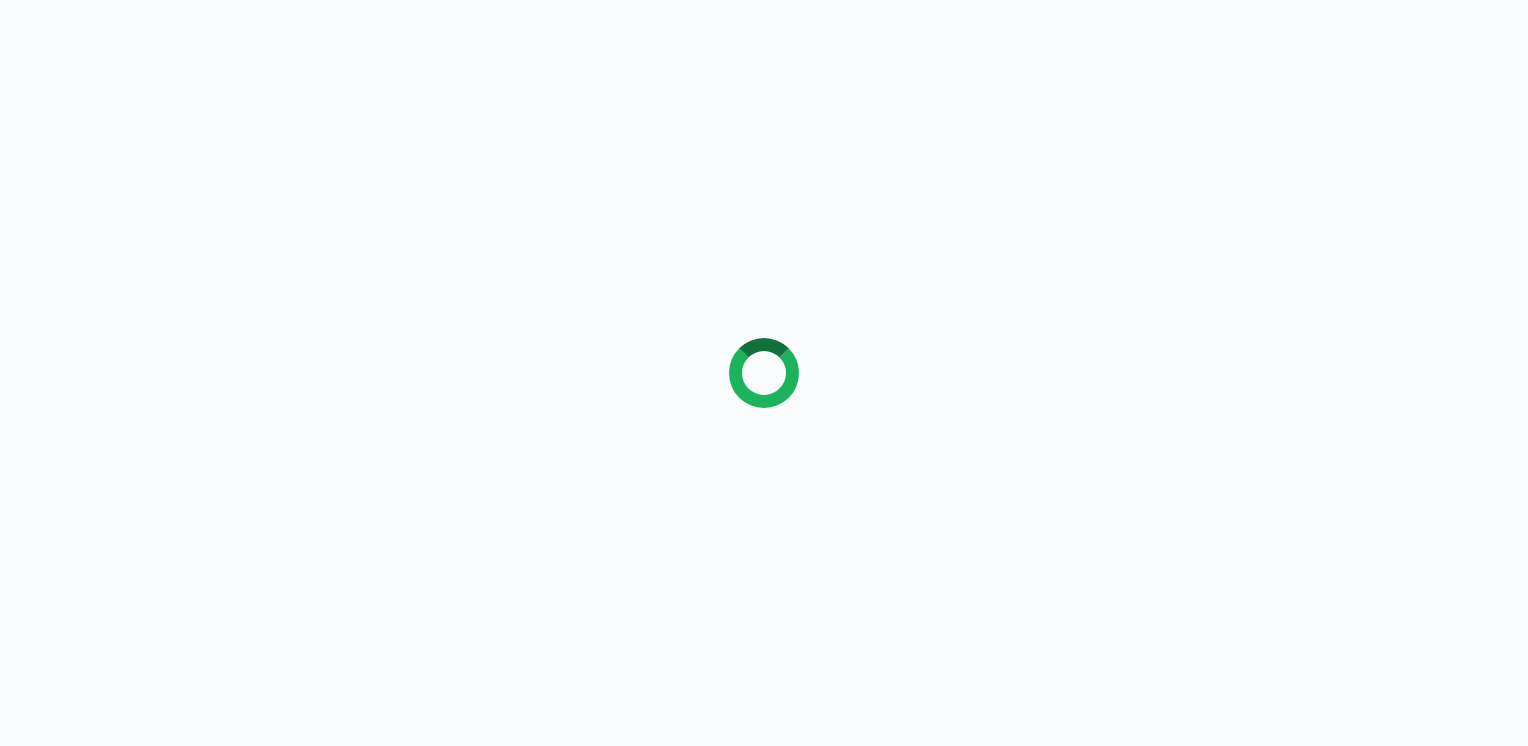 scroll, scrollTop: 0, scrollLeft: 0, axis: both 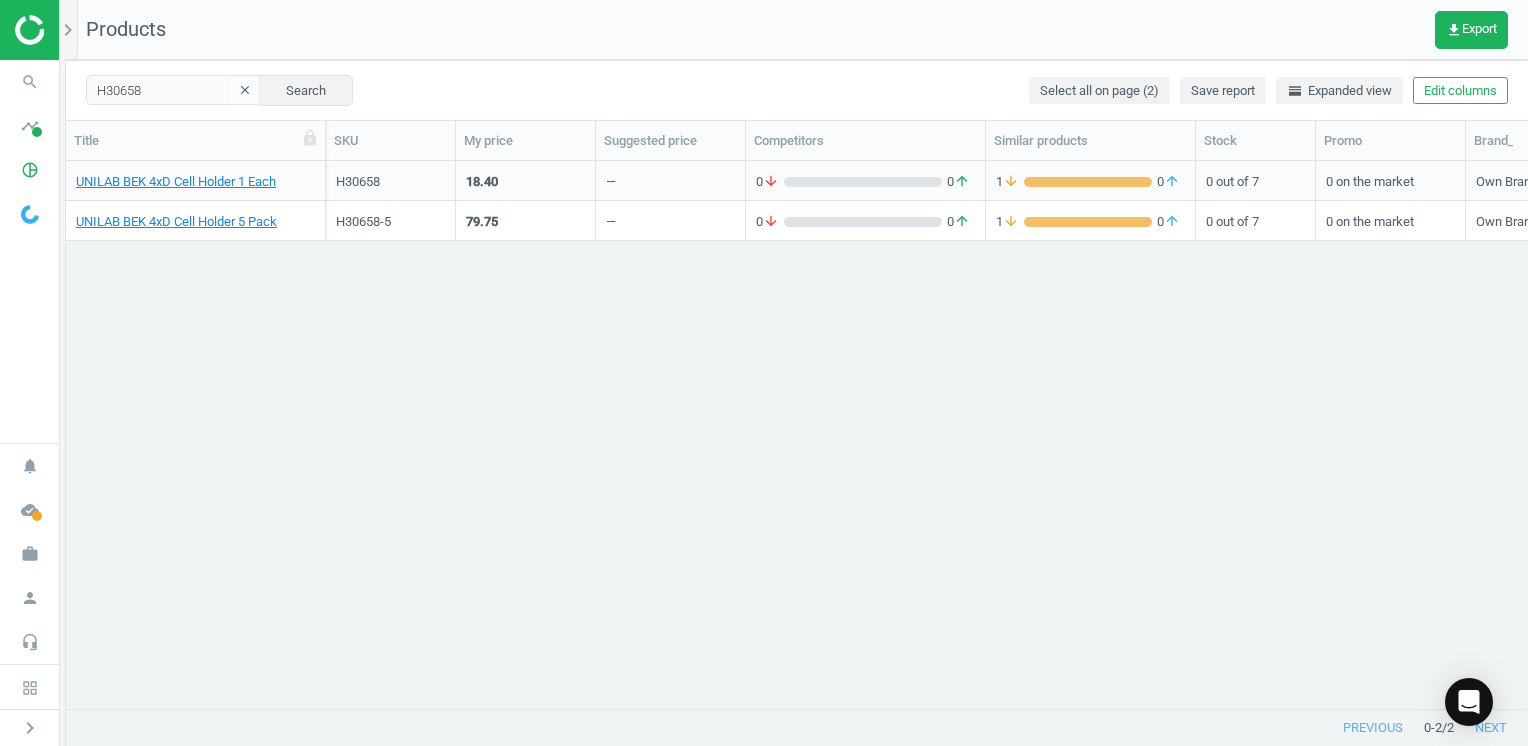click on "UNILAB BEK 4xD Cell Holder 1 Each H30658 18.40 — 0 arrow_downward 0 arrow_upward 1 arrow_downward 0 arrow_upward 0 out of 7 0 on the market Own Brand 18.4 1 Each .20 — — — — — — — — — — — — — — — — — — — — — — — — — — — — — — — — — — — — — — — — — — — — — — — — — — — — — — — — — — — — — — — — — — — — — — — — — — — — — — — — — — UNILAB BEK 4xD Cell Holder 5 Pack H30658-5 79.75 — 0 arrow_downward 0 arrow_upward 1 arrow_downward 0 arrow_upward 0 out of 7 0 on the market Own Brand 15.95 5 Pack .20 — — — — — — — — — — — — — — — — — — — — — — — — — — — — — — — — — — — — — — — — — — — — — — — — — — — — — — — — — — — — — — — — — — — — — — — — — — — — — — — — — —" at bounding box center [797, 427] 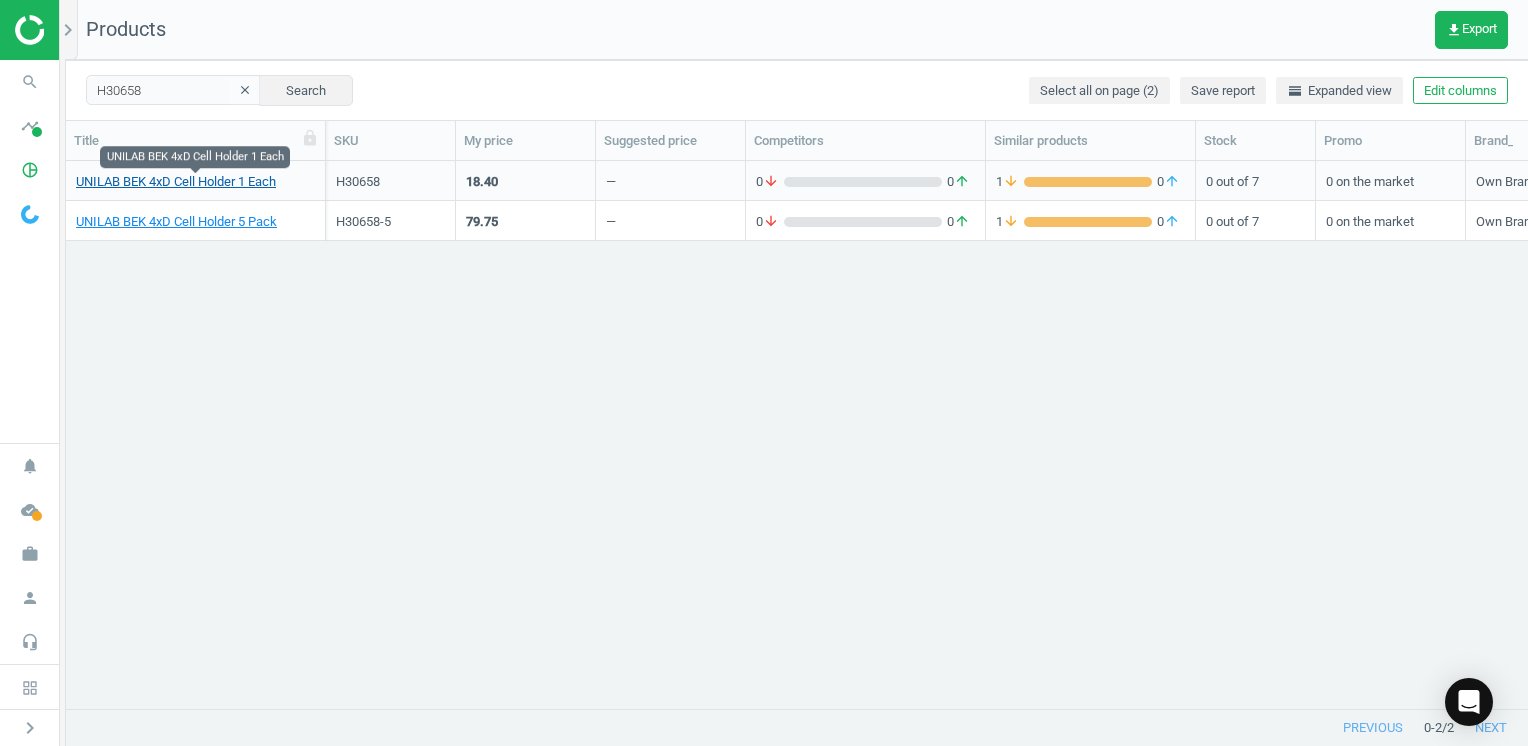 click on "UNILAB BEK 4xD Cell Holder 1 Each" at bounding box center (176, 182) 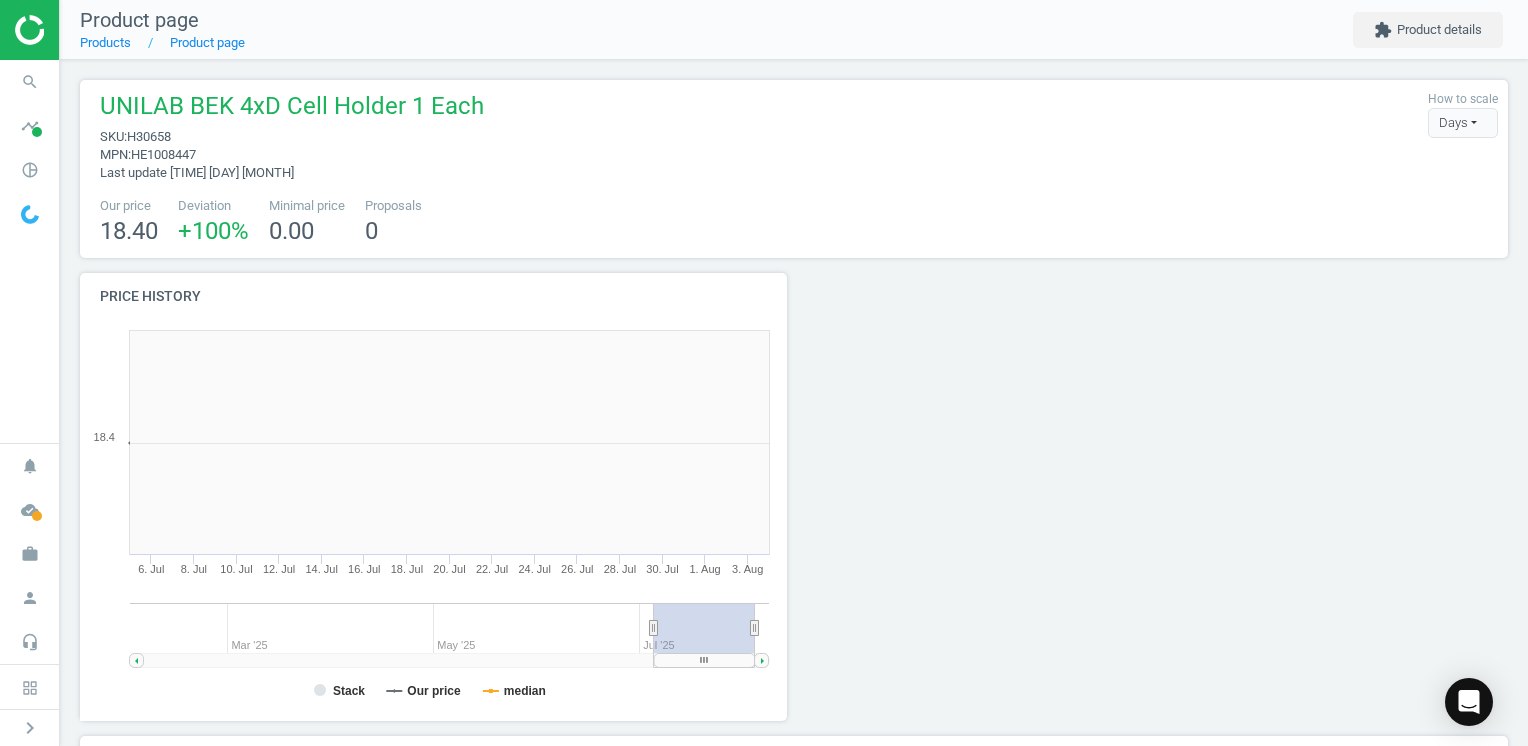 scroll, scrollTop: 10, scrollLeft: 10, axis: both 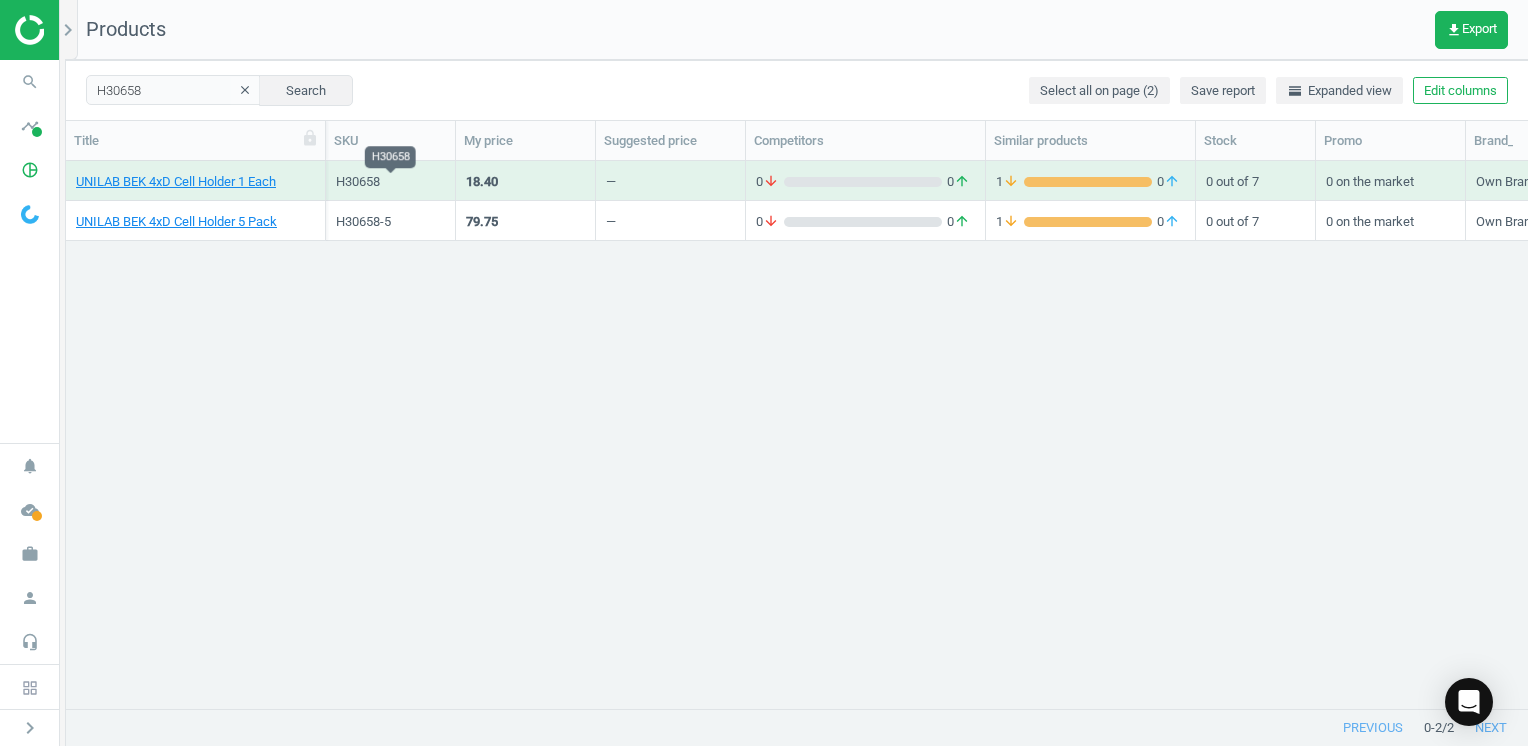 click on "H30658" at bounding box center (390, 182) 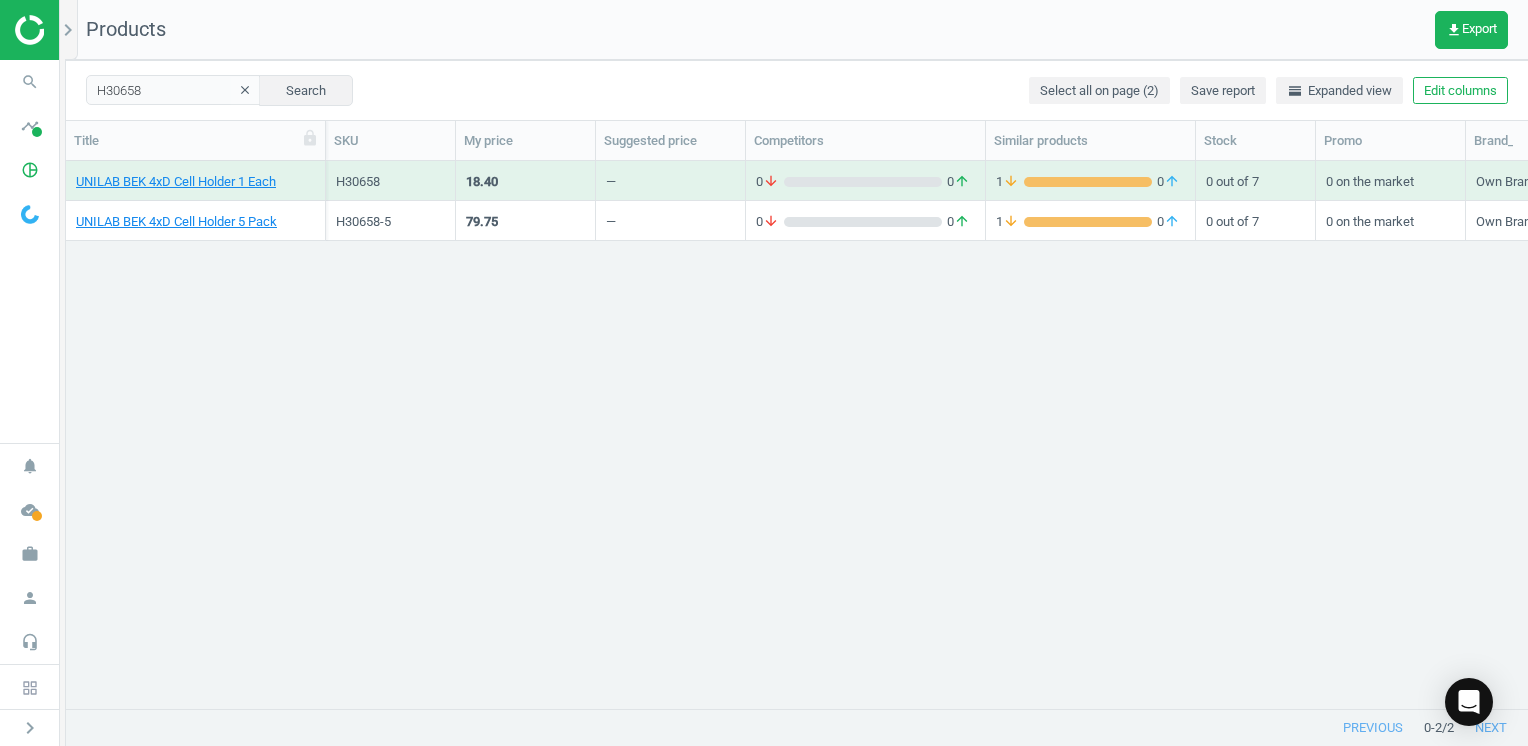 click on "H30658" at bounding box center [390, 182] 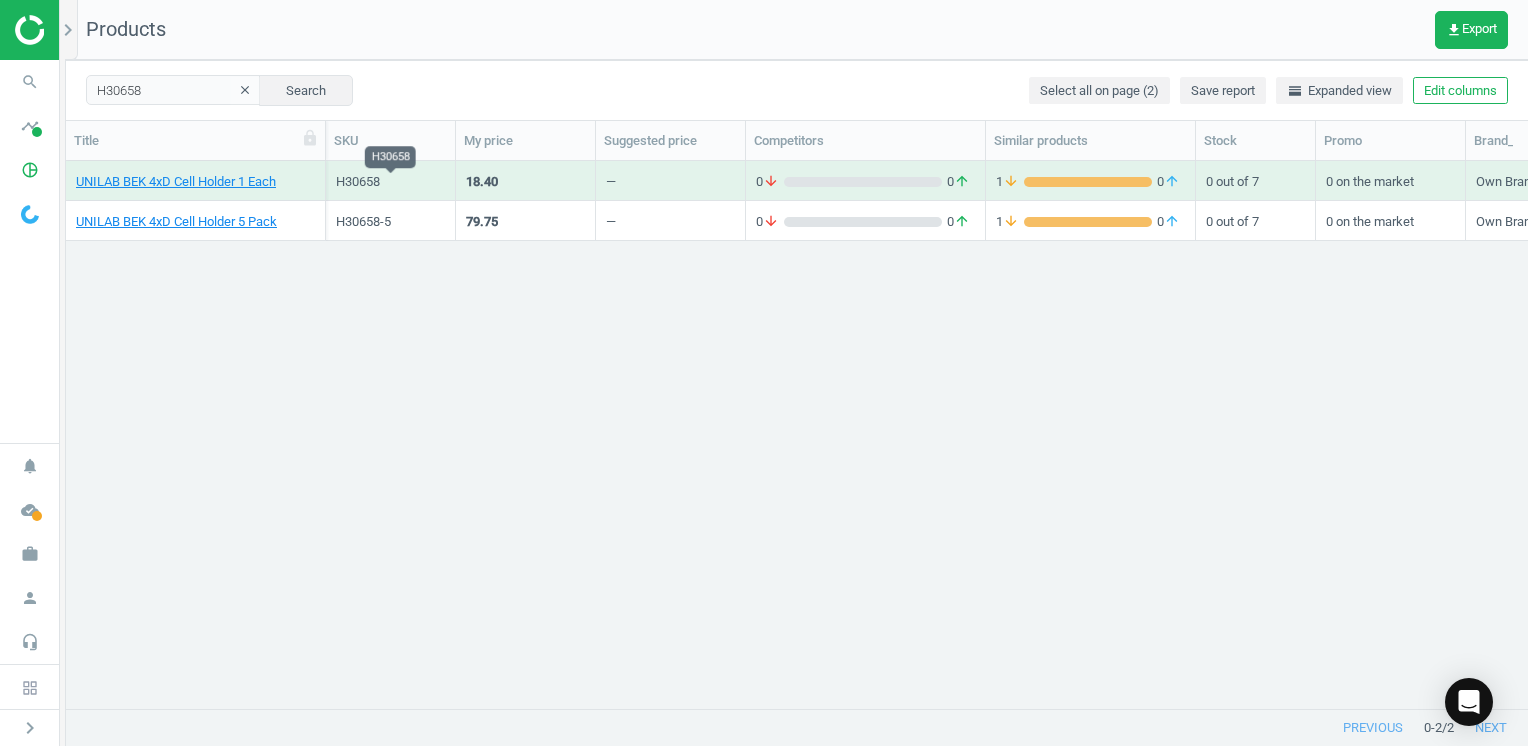 click on "H30658" at bounding box center [390, 182] 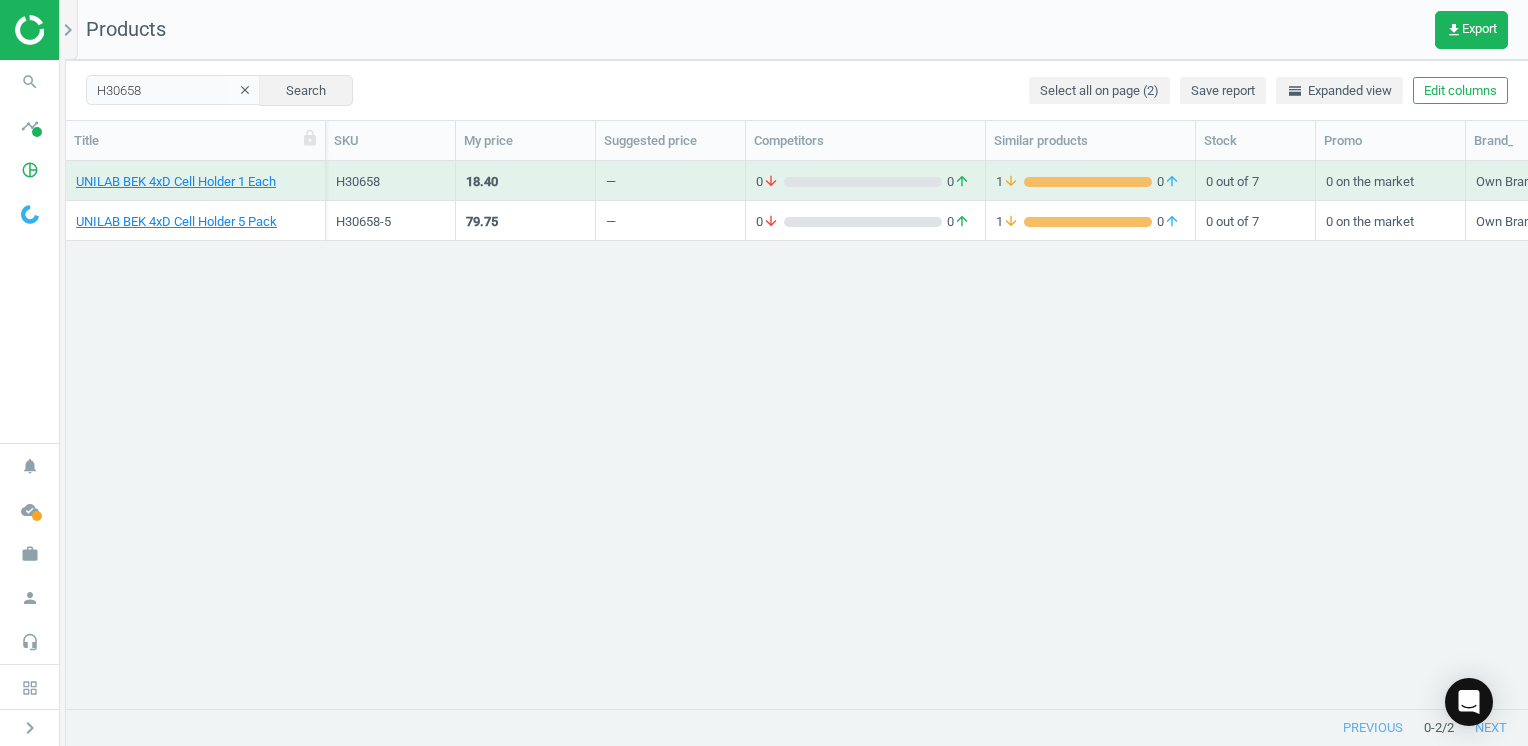 click on "H30658" at bounding box center [390, 182] 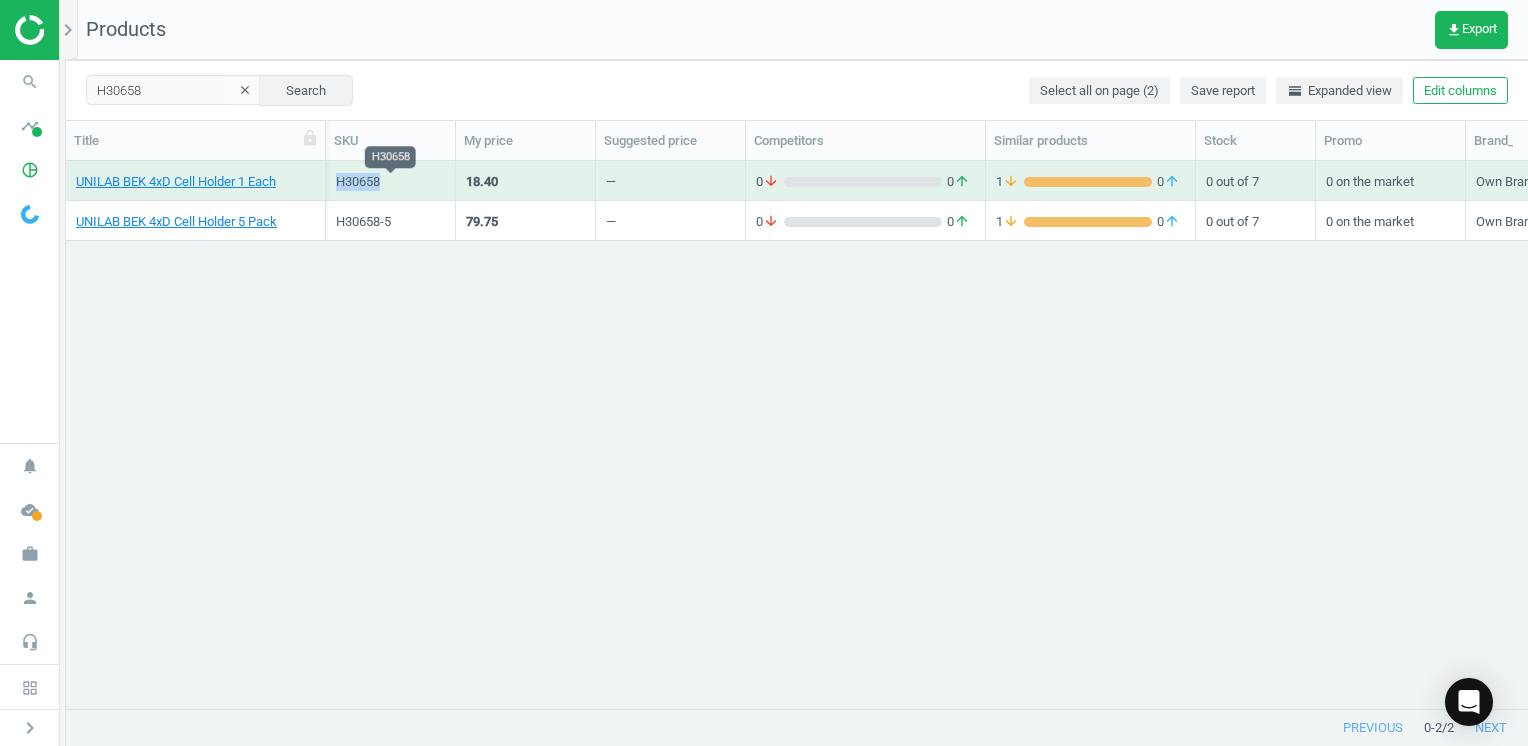 click on "H30658" at bounding box center [390, 182] 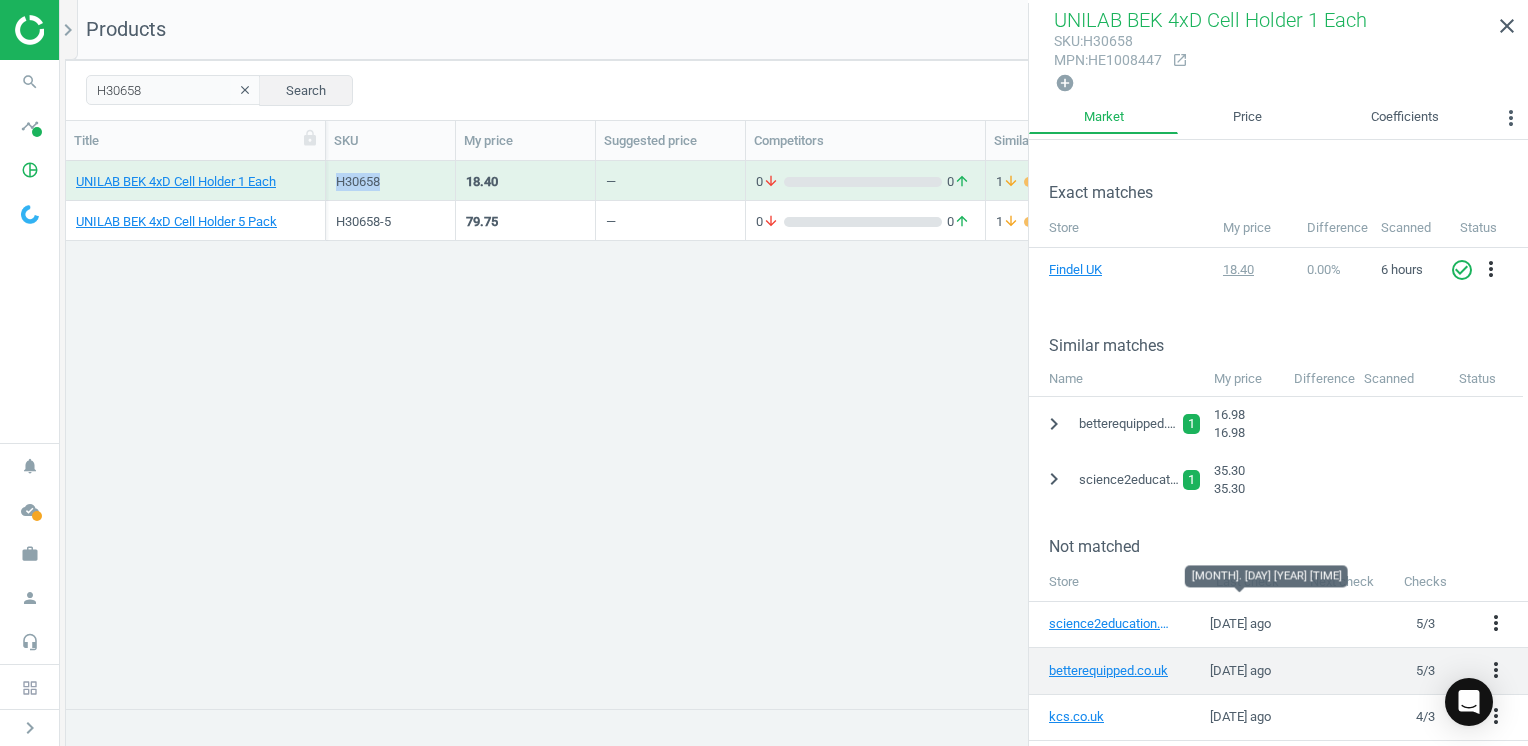 scroll, scrollTop: 300, scrollLeft: 0, axis: vertical 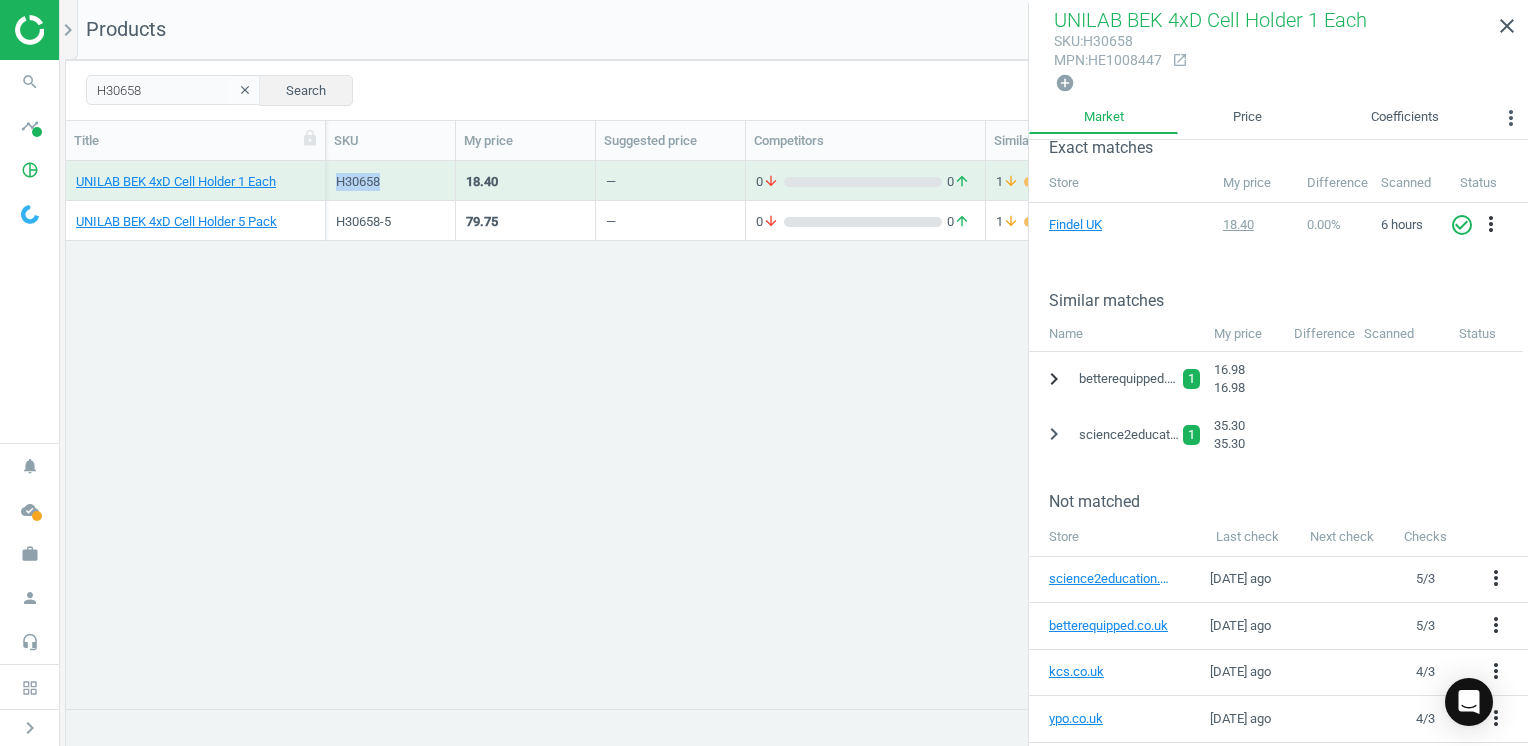 click on "chevron_right" at bounding box center (1054, 379) 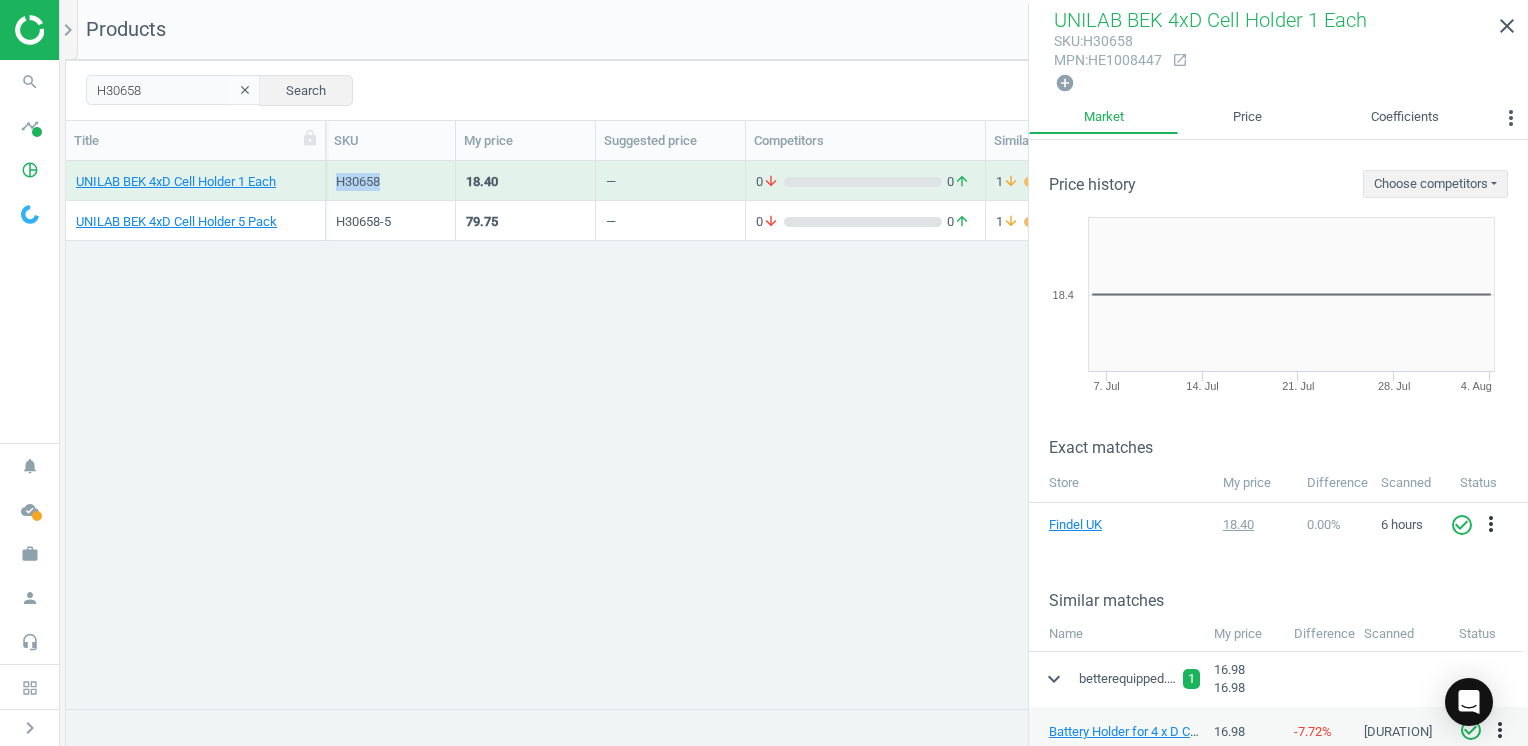 scroll, scrollTop: 480, scrollLeft: 0, axis: vertical 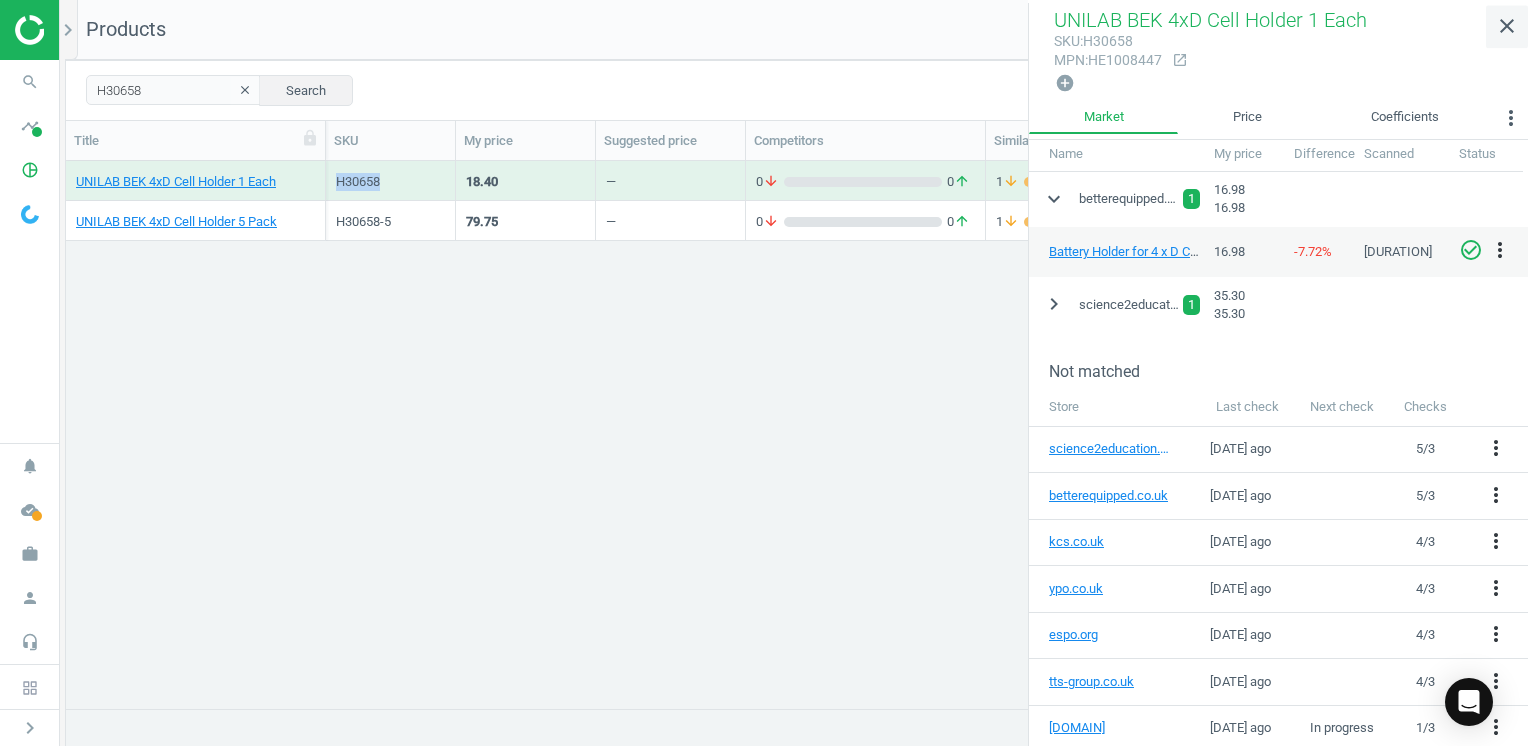 click on "close" at bounding box center [1507, 26] 